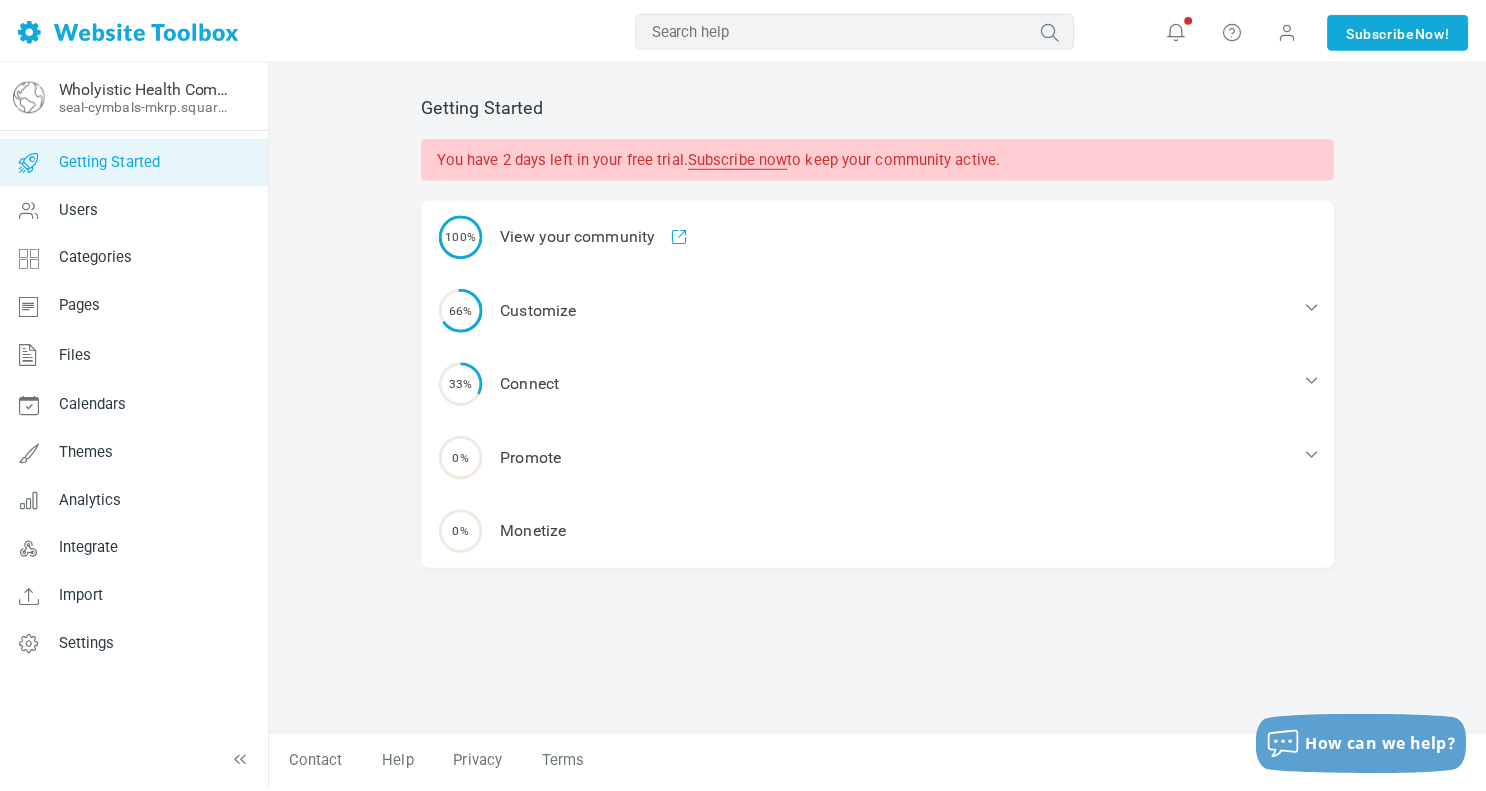 scroll, scrollTop: 0, scrollLeft: 0, axis: both 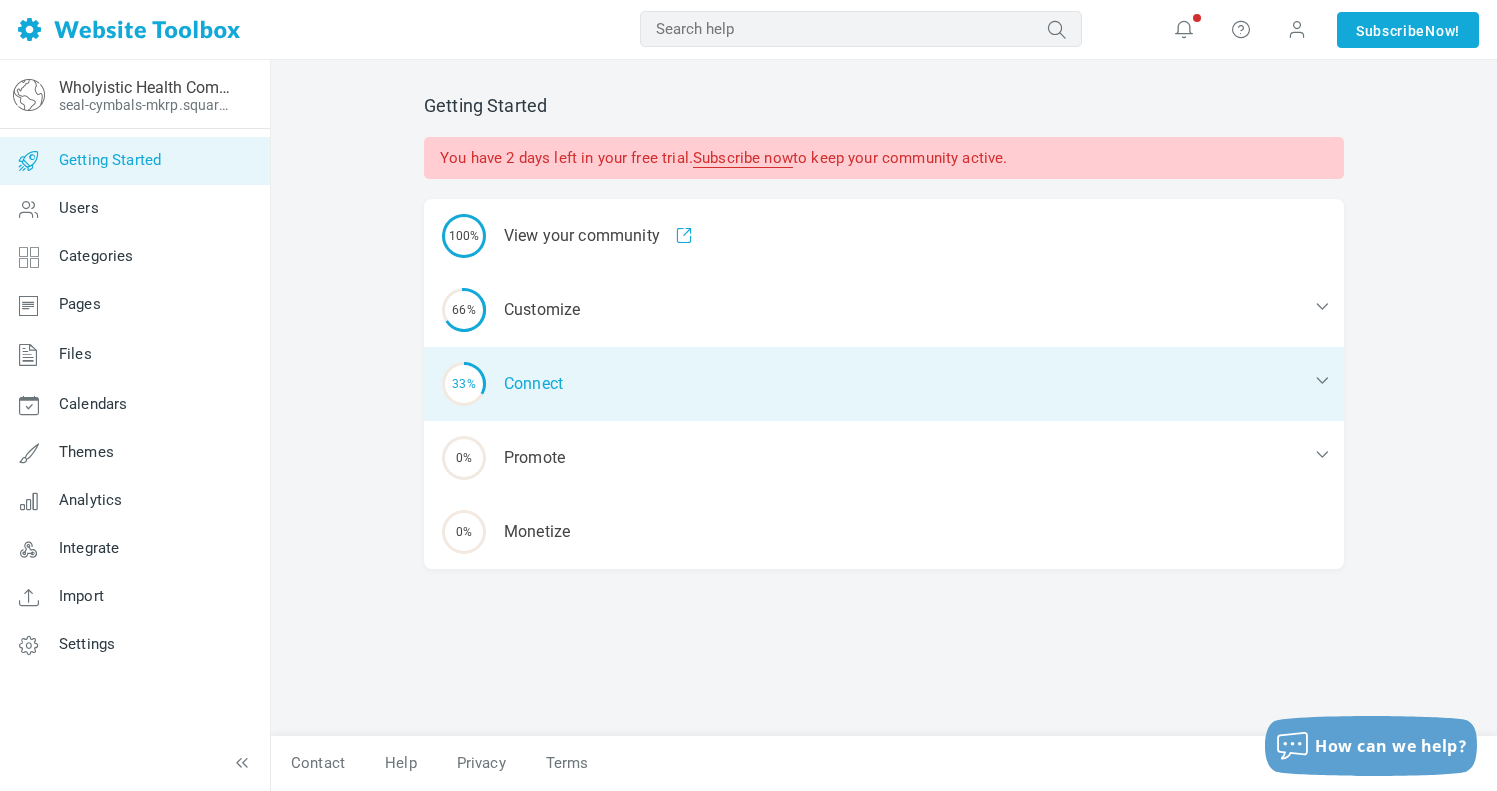click on "33%
Connect" at bounding box center (884, 310) 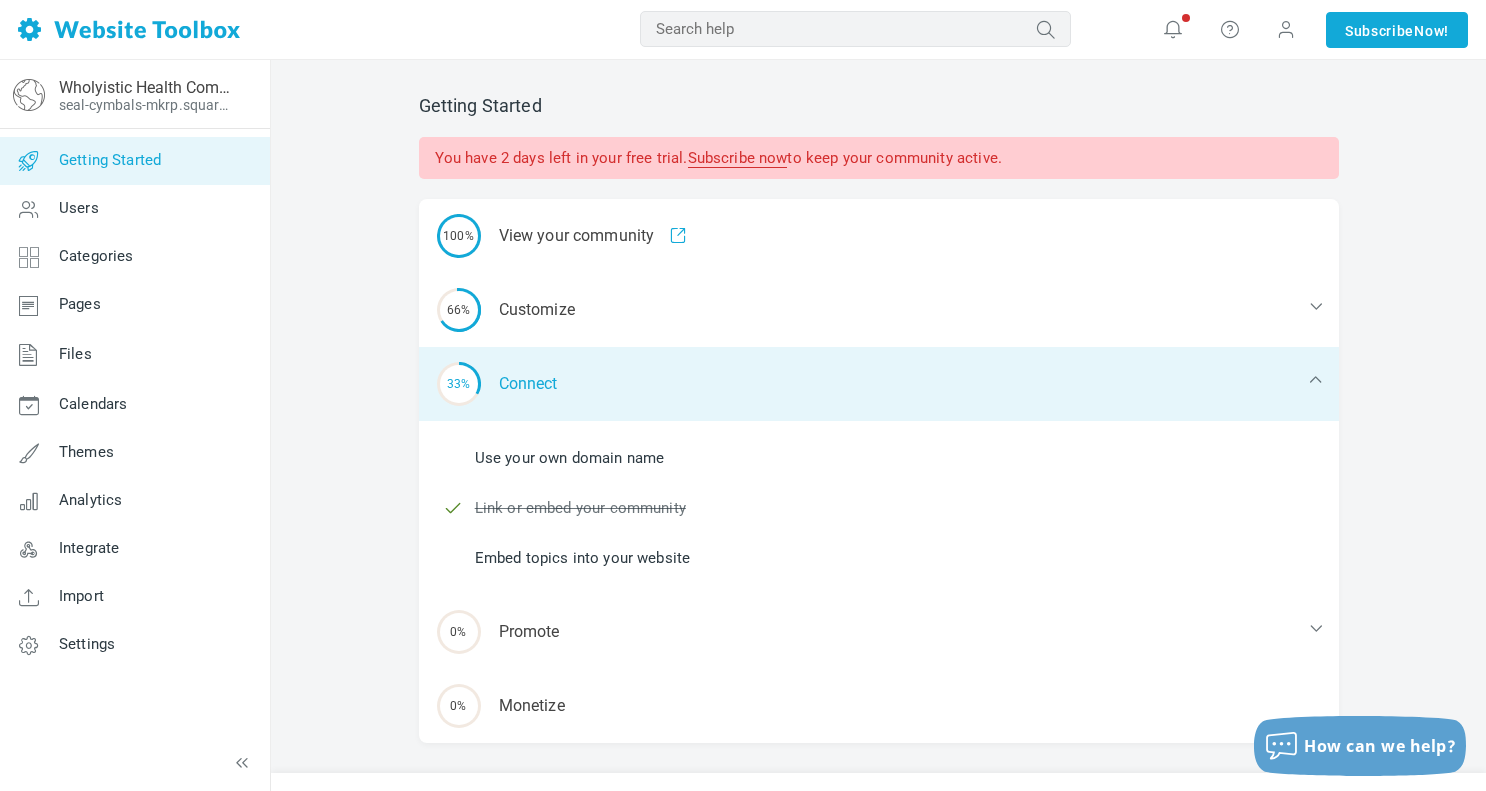 click on "33%
Connect" at bounding box center (879, 384) 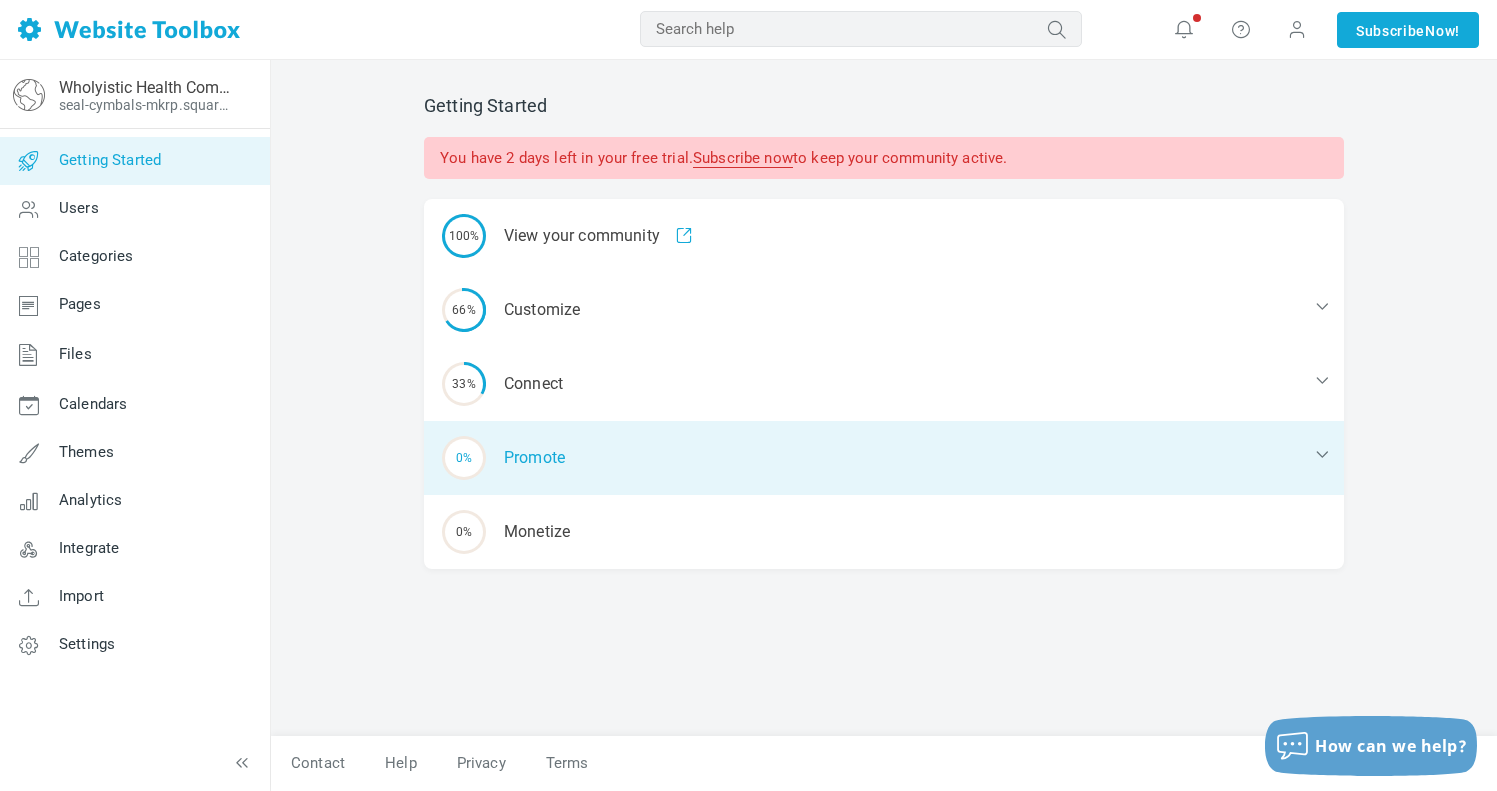 click on "0%
Promote" at bounding box center [884, 310] 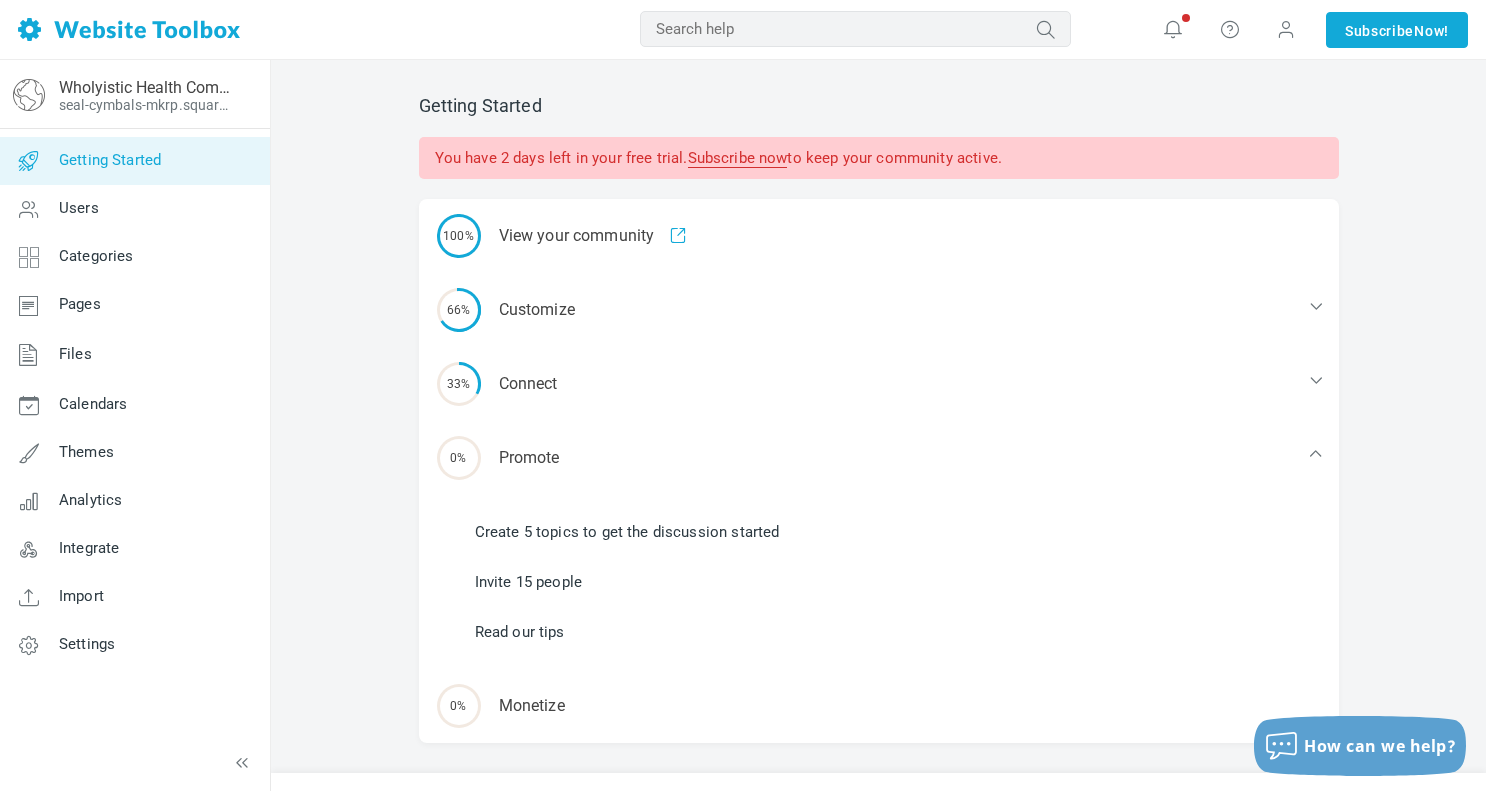 click on "Create 5 topics to get the discussion started" at bounding box center [627, 532] 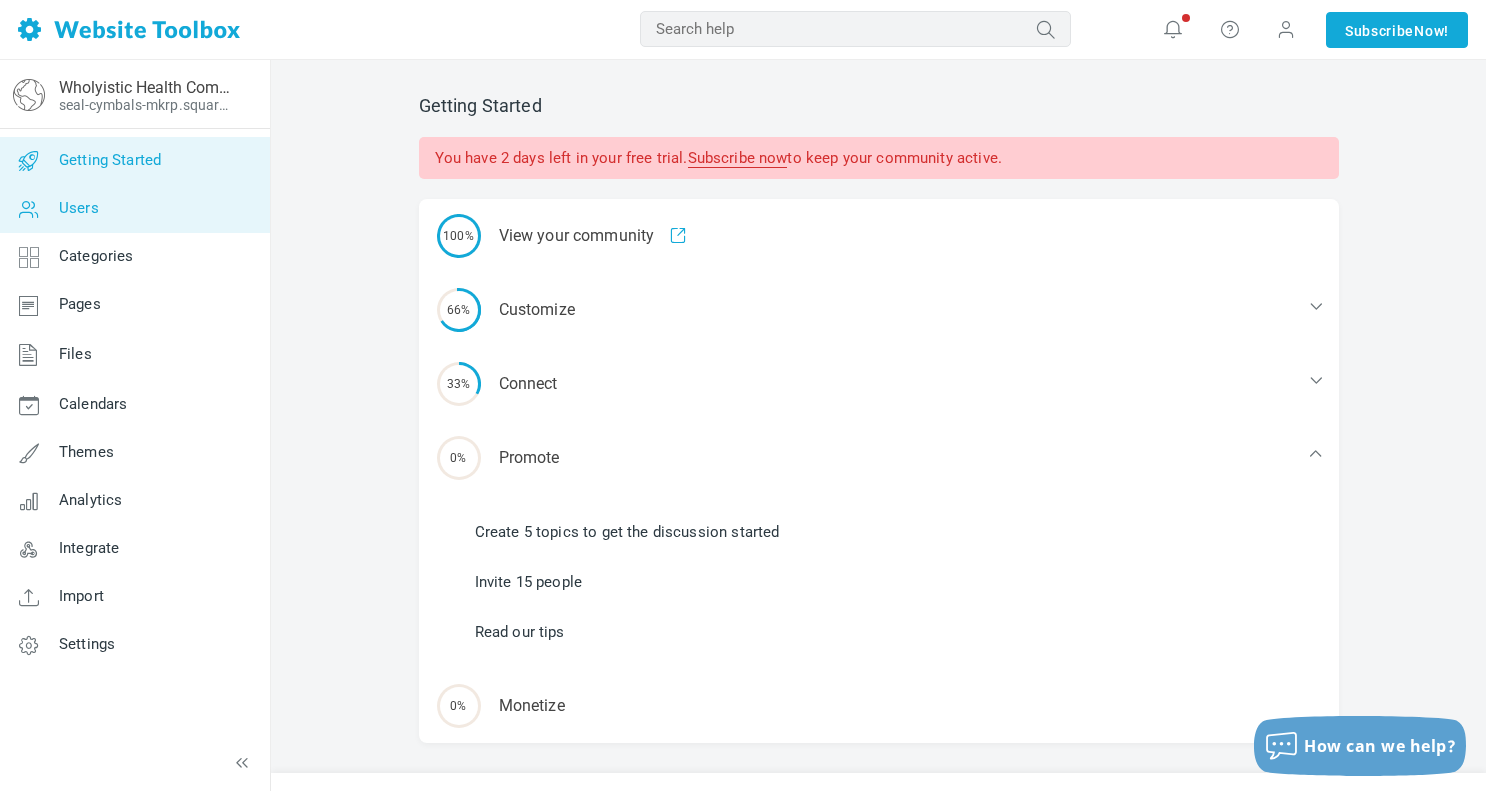 click on "Users" at bounding box center (134, 209) 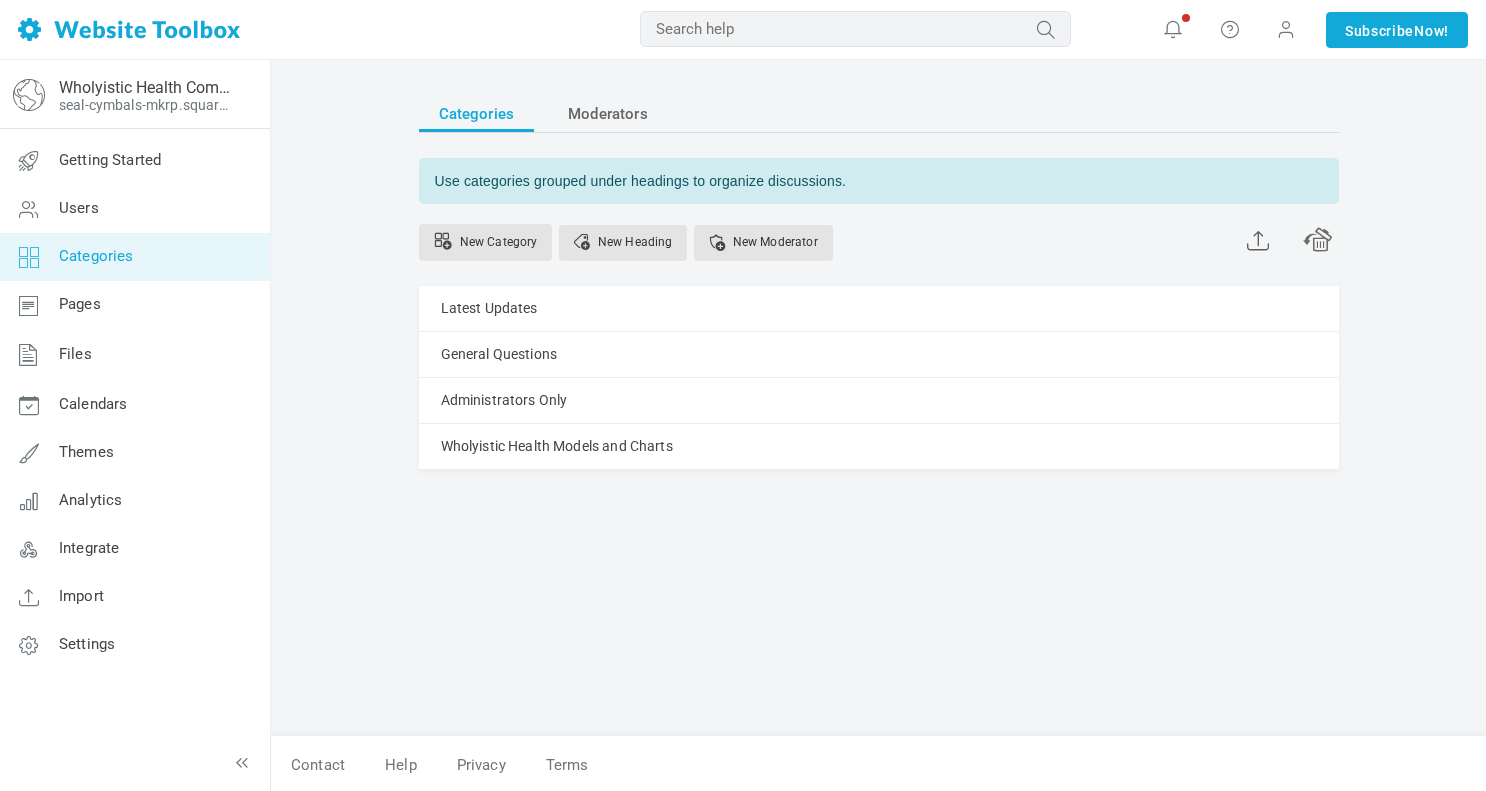 scroll, scrollTop: 0, scrollLeft: 0, axis: both 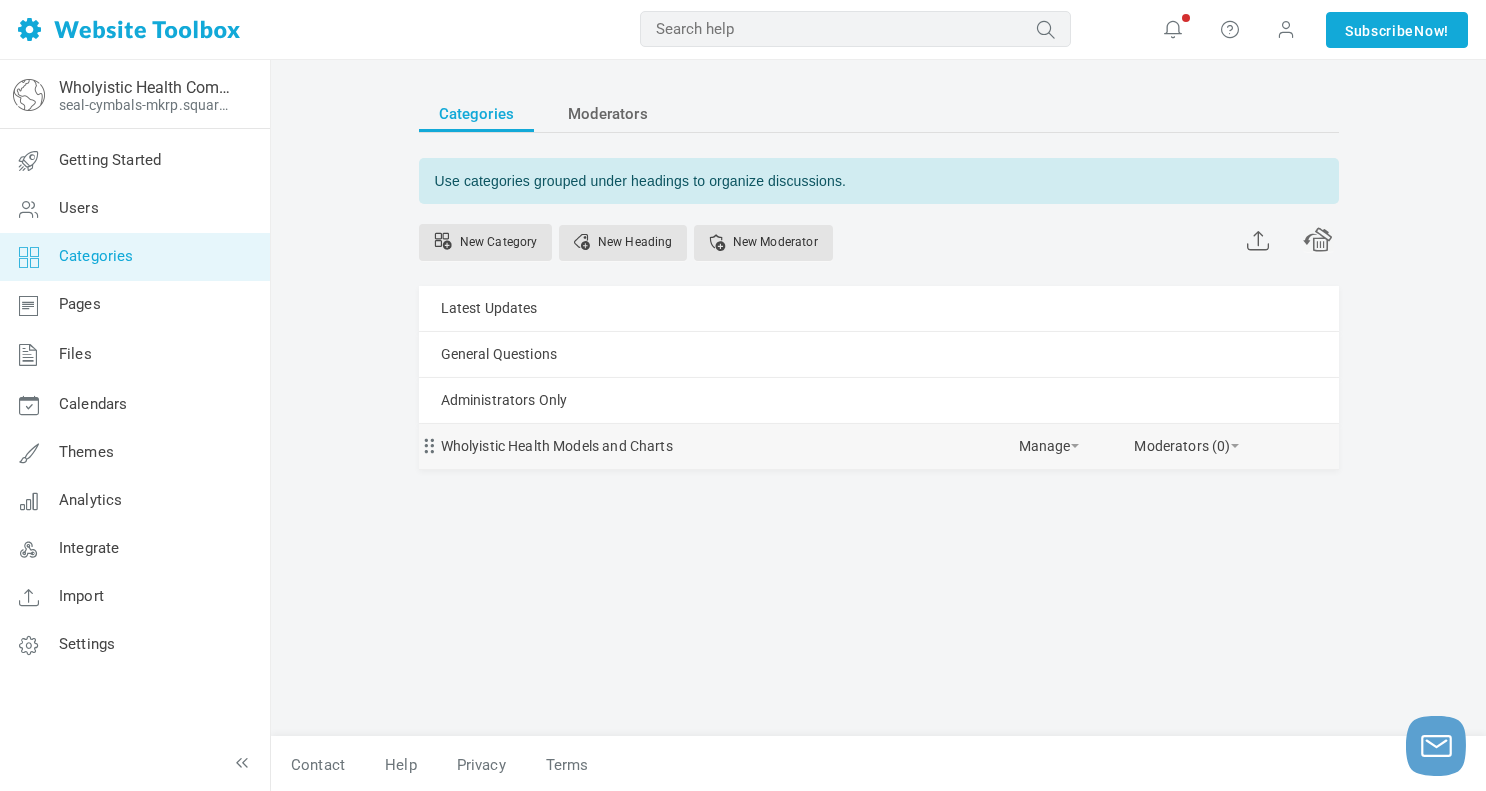 click at bounding box center (426, 441) 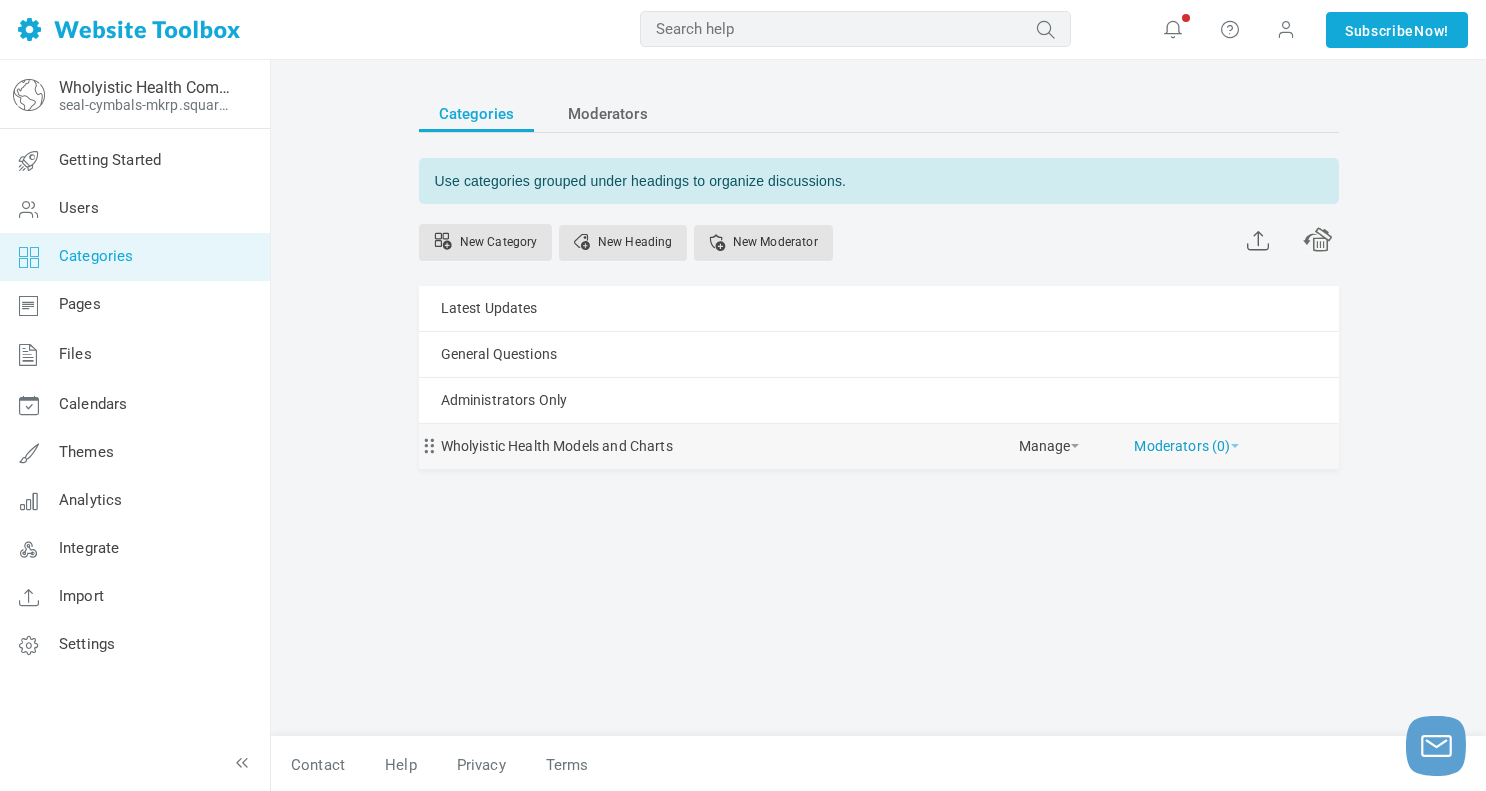 click at bounding box center [1235, 446] 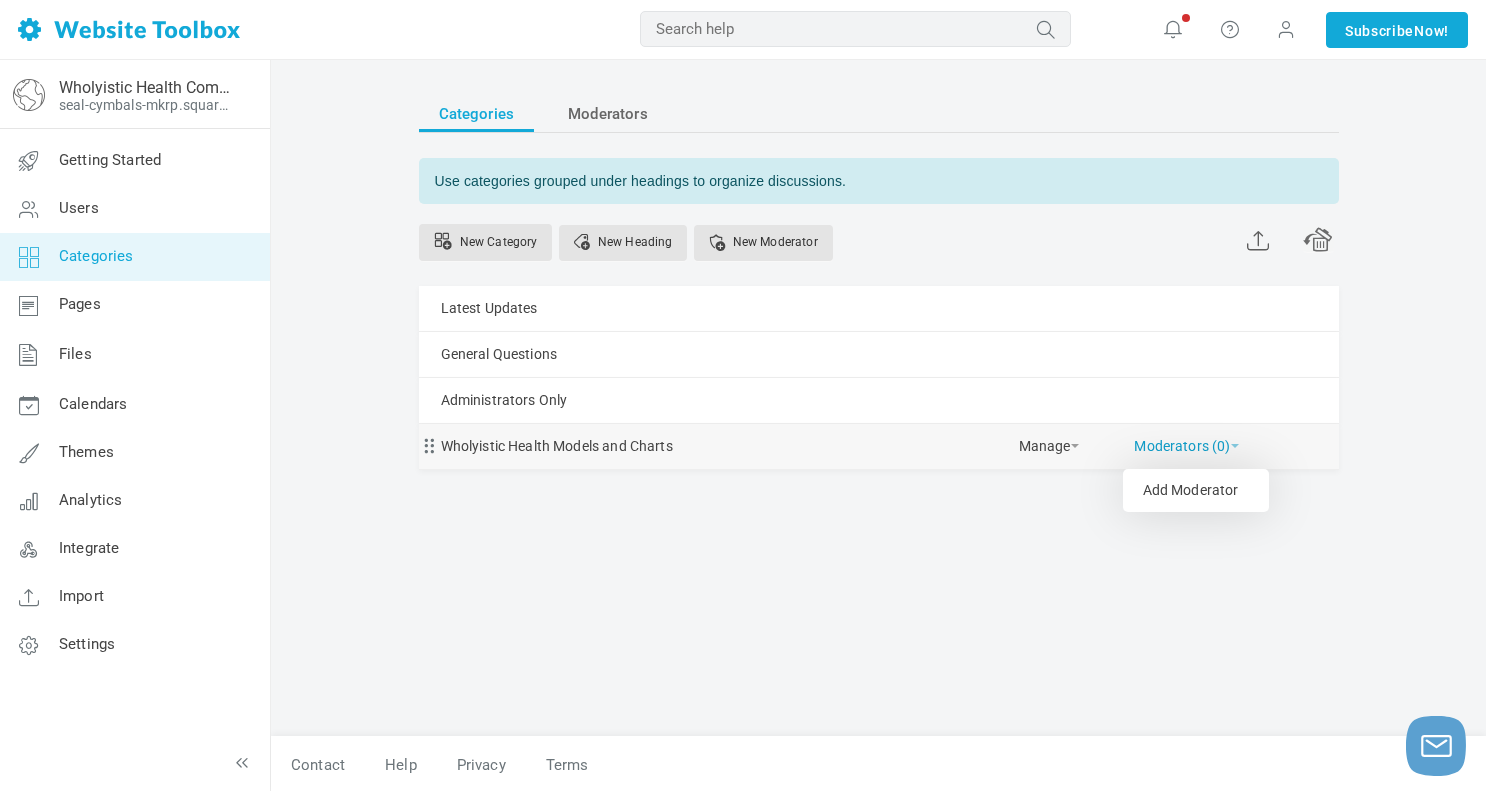 click at bounding box center [1235, 446] 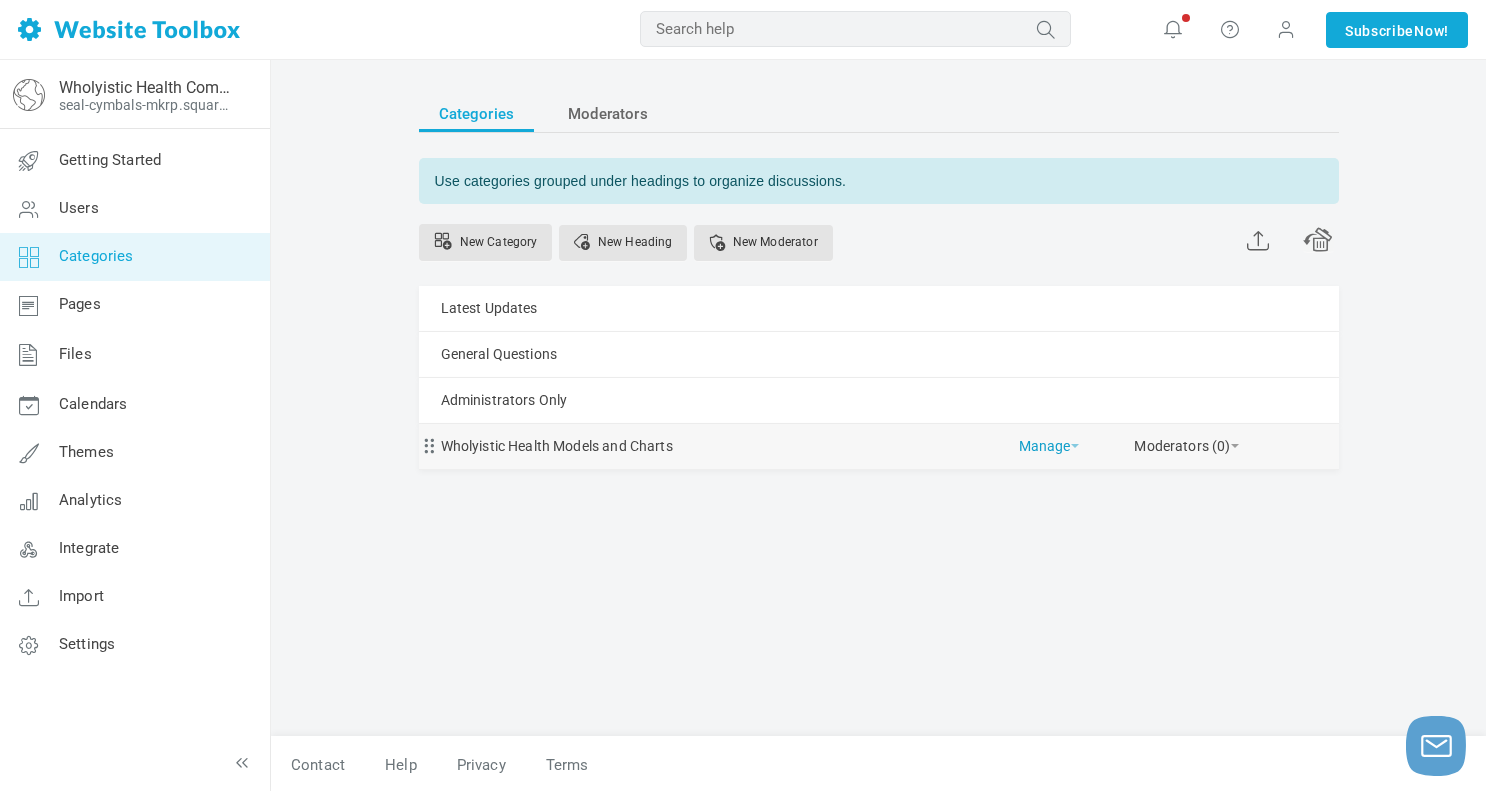 click at bounding box center (1075, 446) 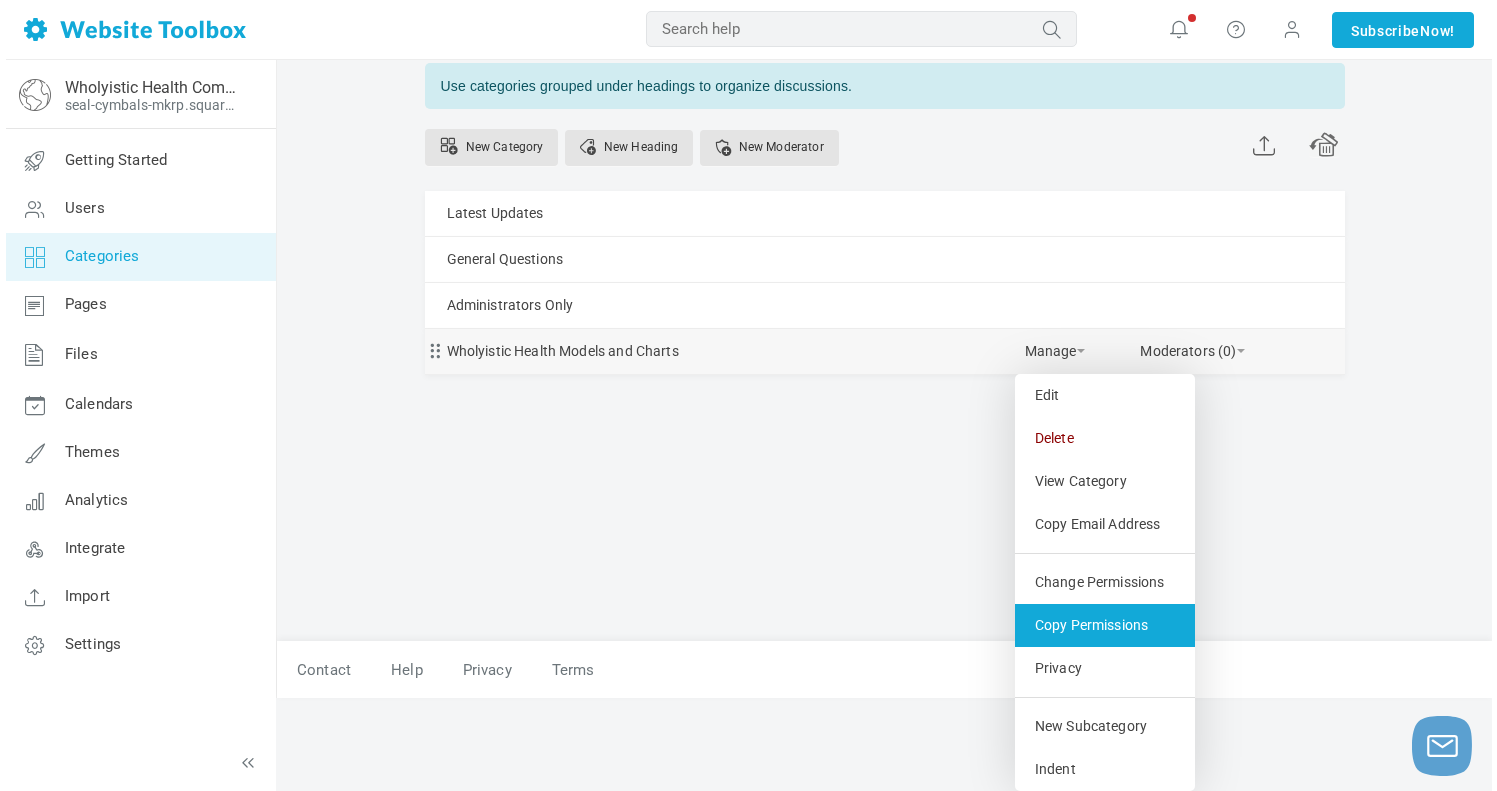 scroll, scrollTop: 94, scrollLeft: 0, axis: vertical 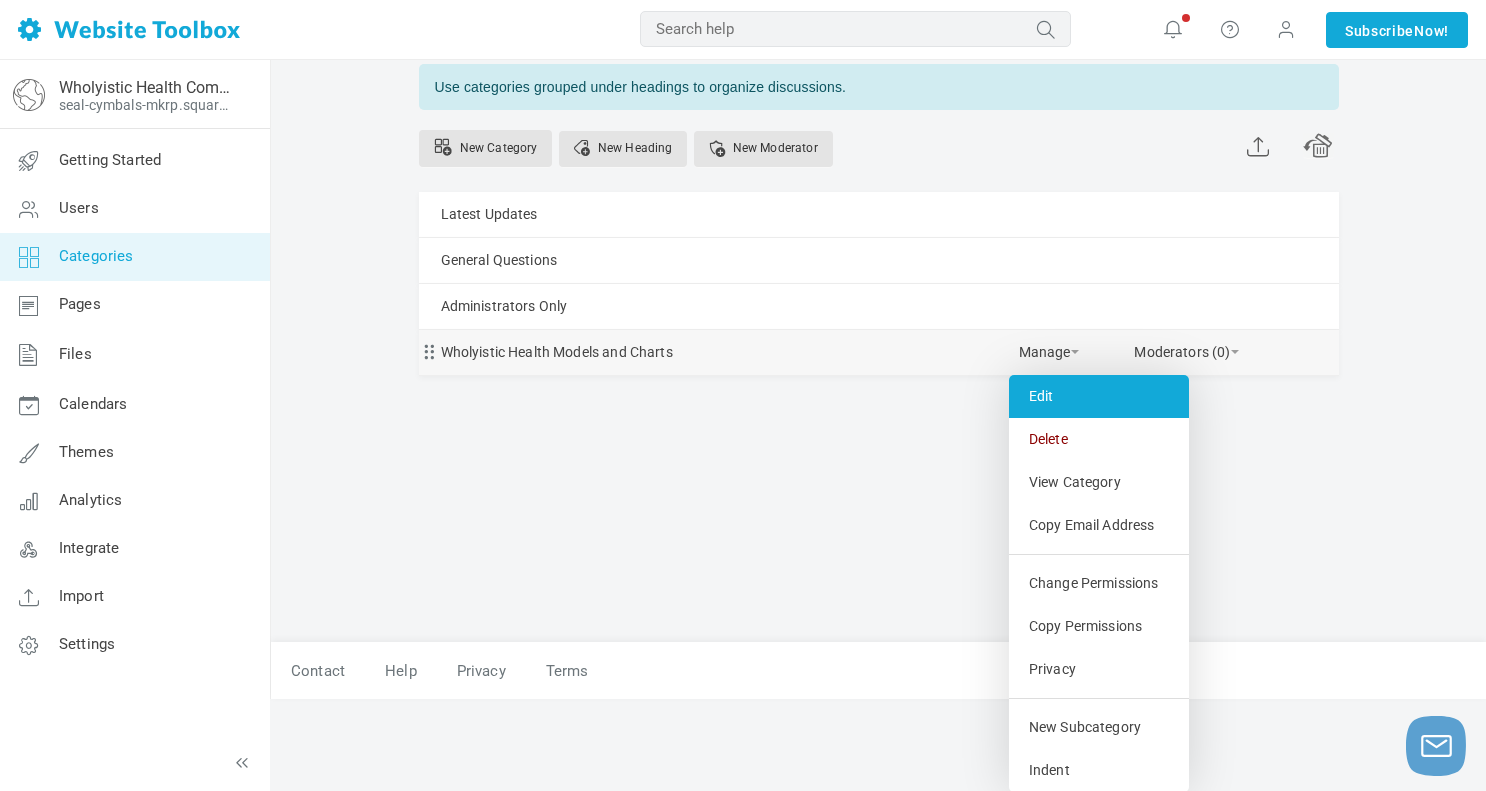 click on "Edit" at bounding box center (1099, 396) 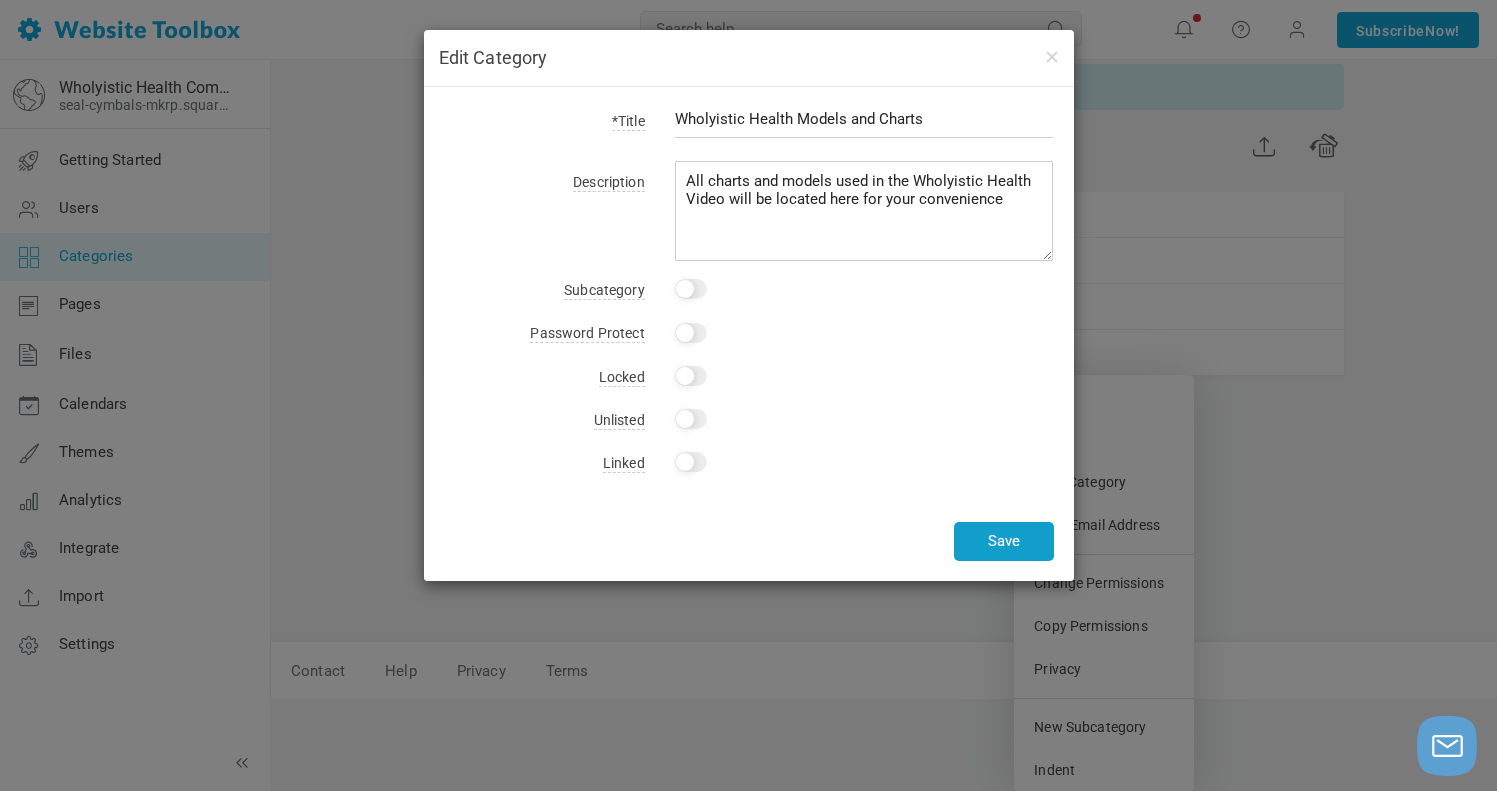 scroll, scrollTop: 2, scrollLeft: 0, axis: vertical 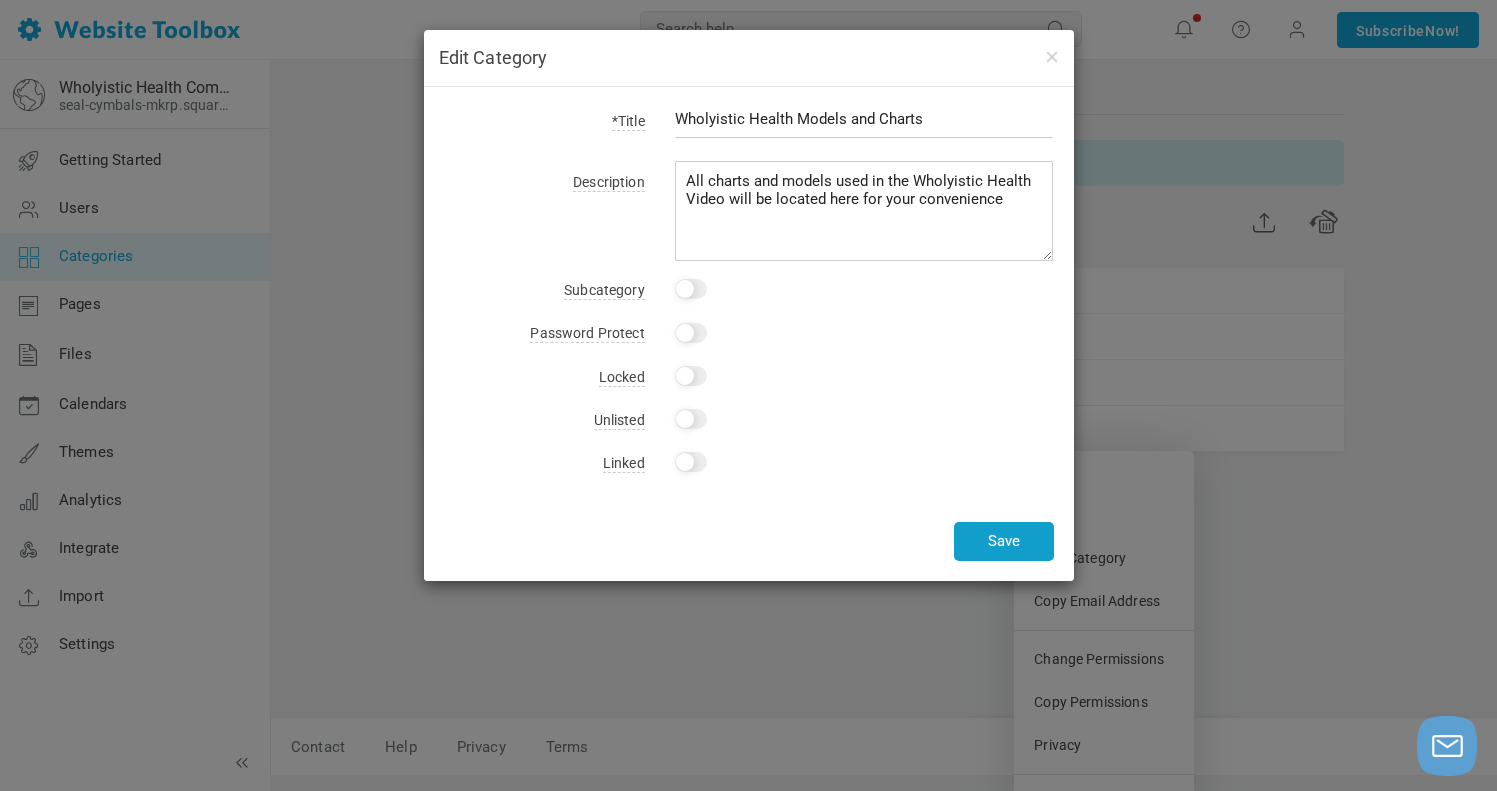 click on "Save" at bounding box center [1004, 541] 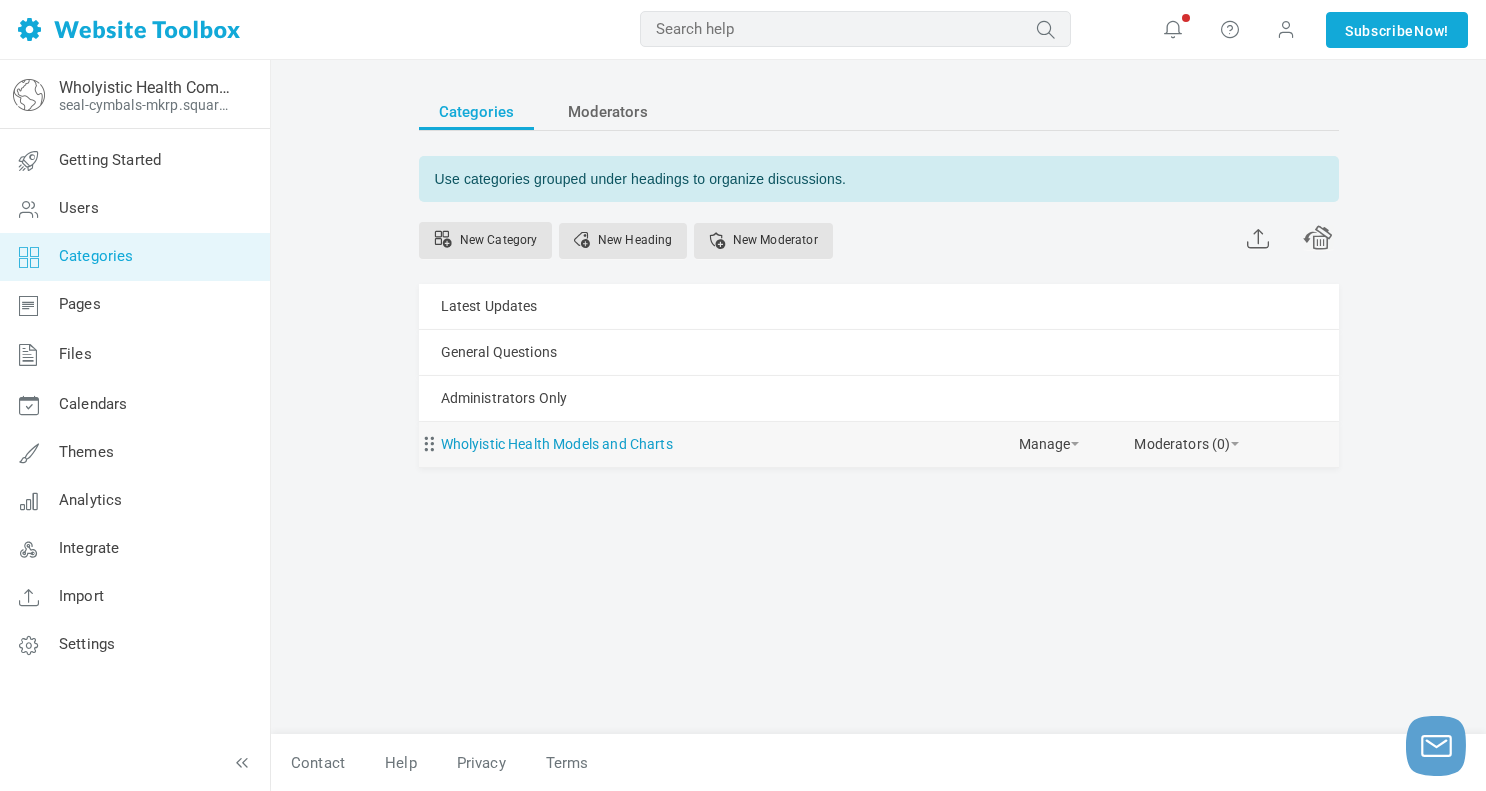 click on "Wholyistic Health Models and Charts" at bounding box center (557, 444) 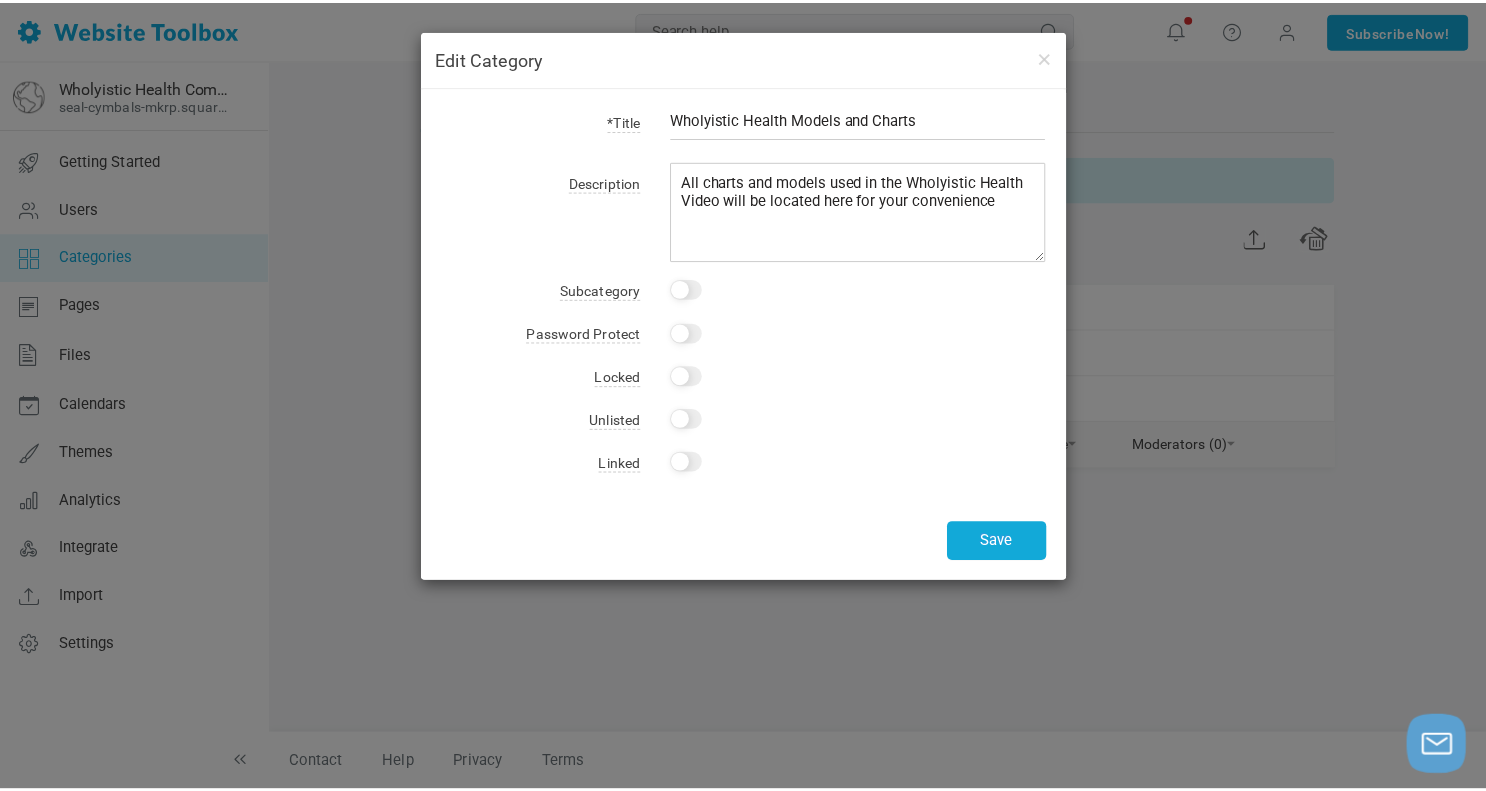 scroll, scrollTop: 0, scrollLeft: 0, axis: both 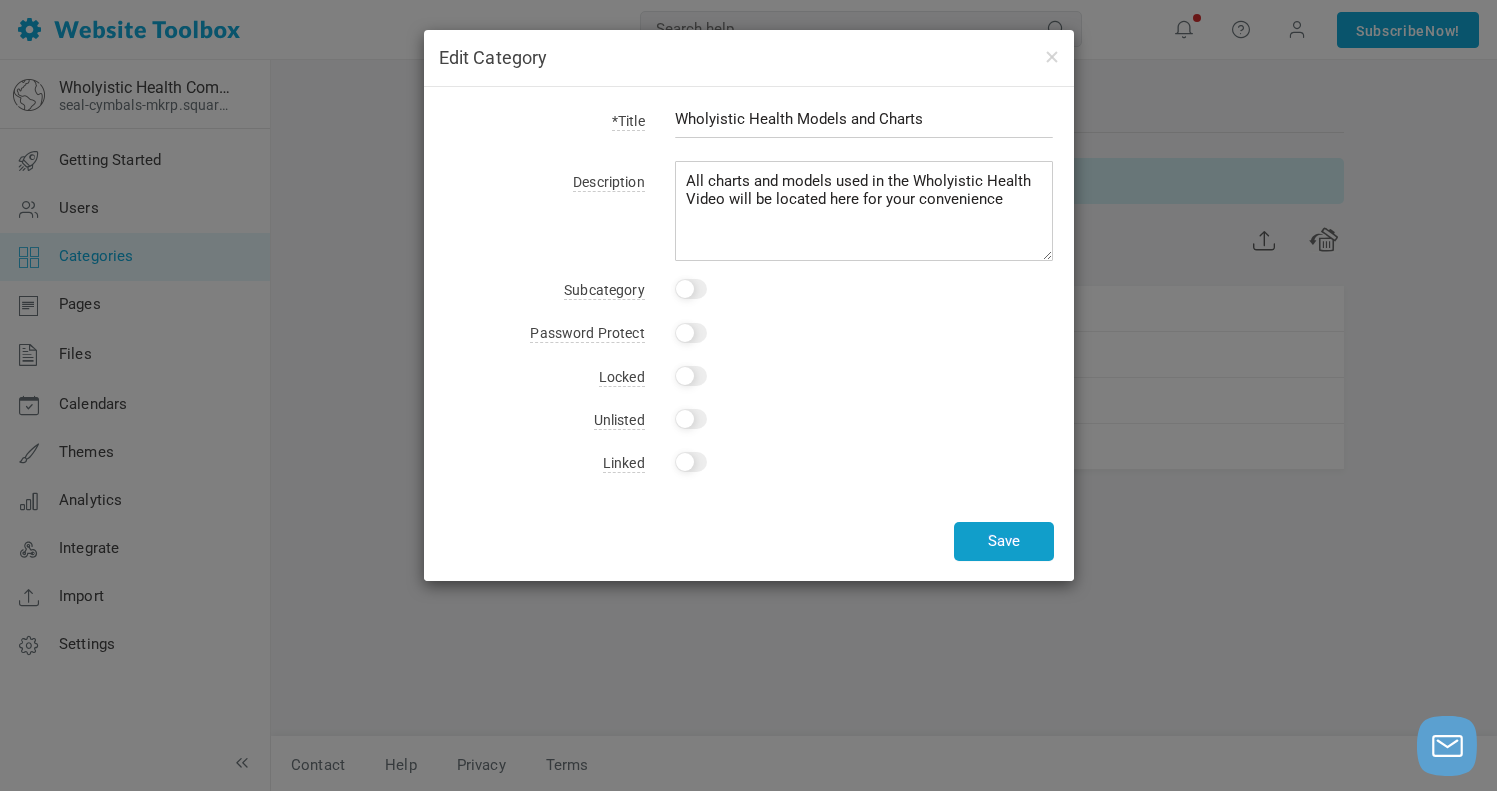 click on "Save" at bounding box center (1004, 541) 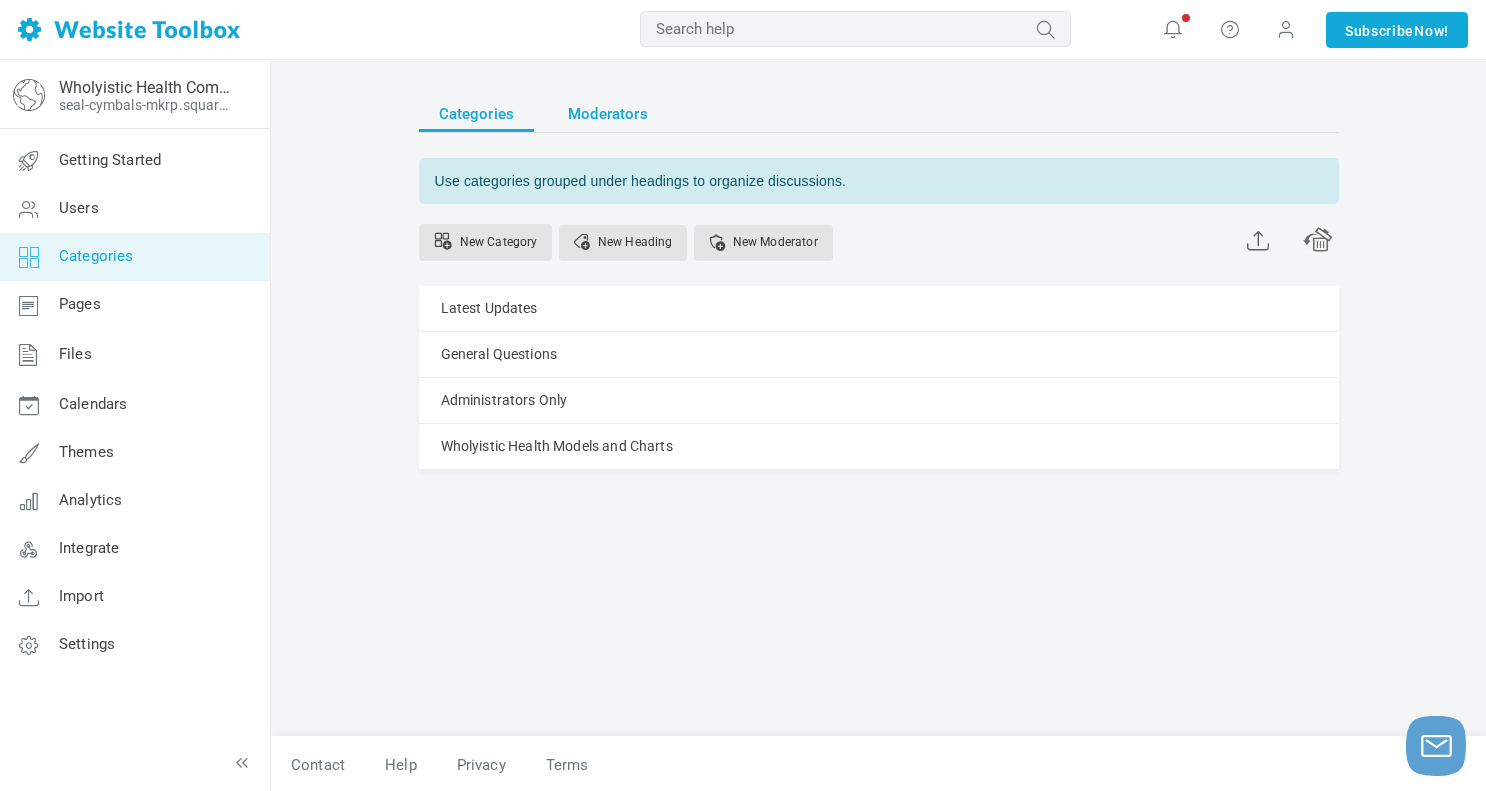 click on "Moderators" at bounding box center [608, 114] 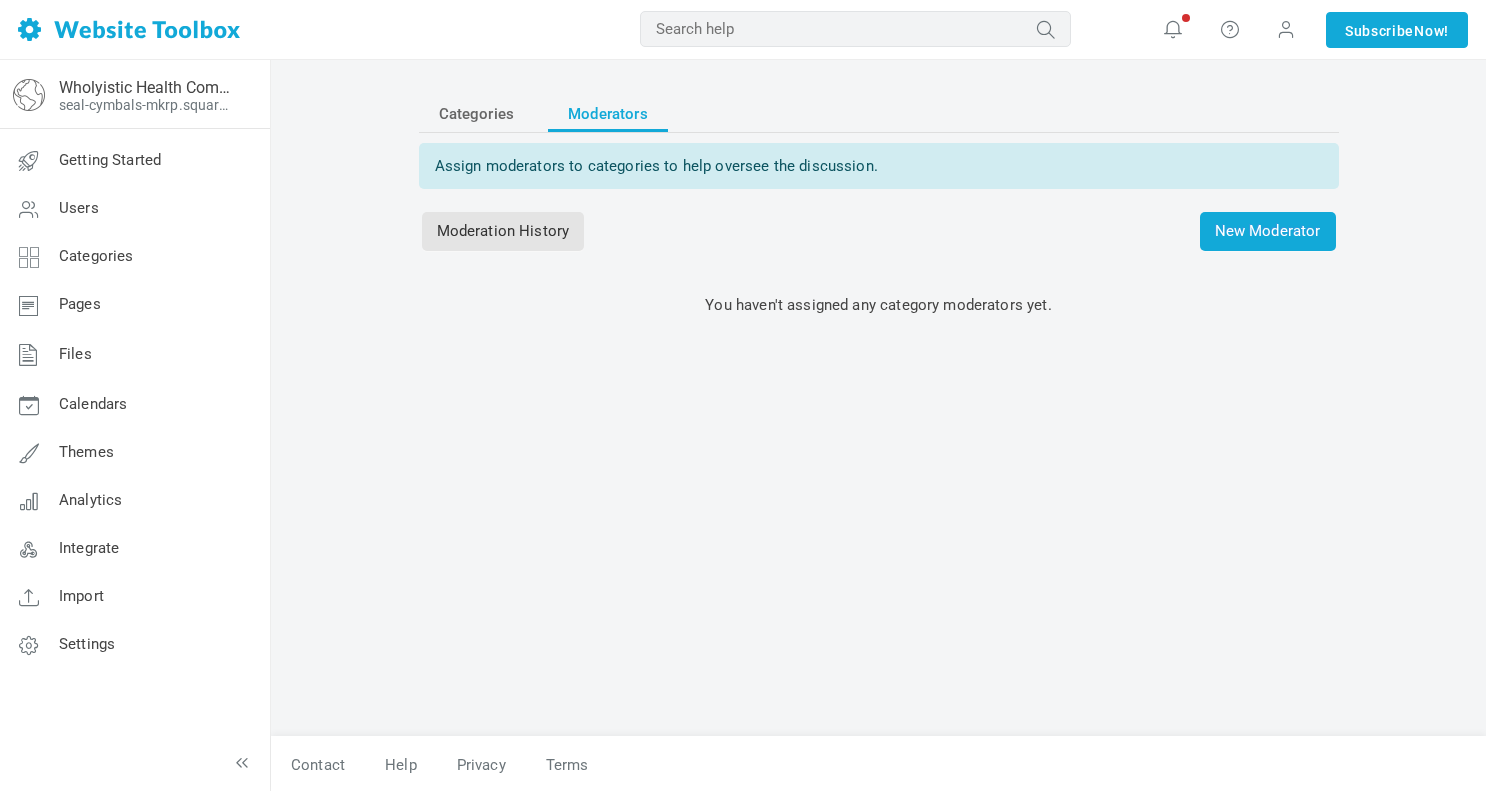 scroll, scrollTop: 0, scrollLeft: 0, axis: both 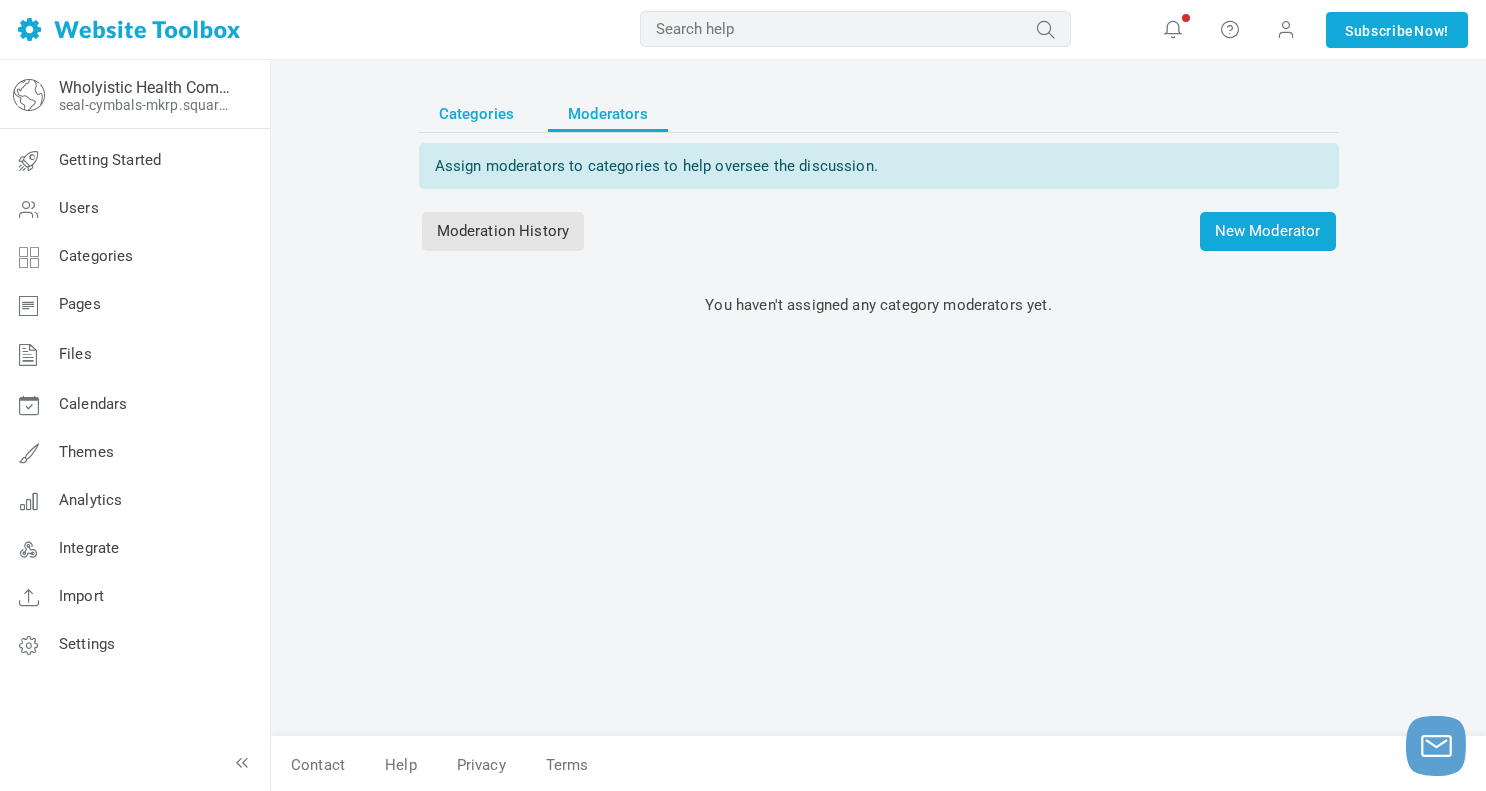 click on "Categories" at bounding box center [477, 114] 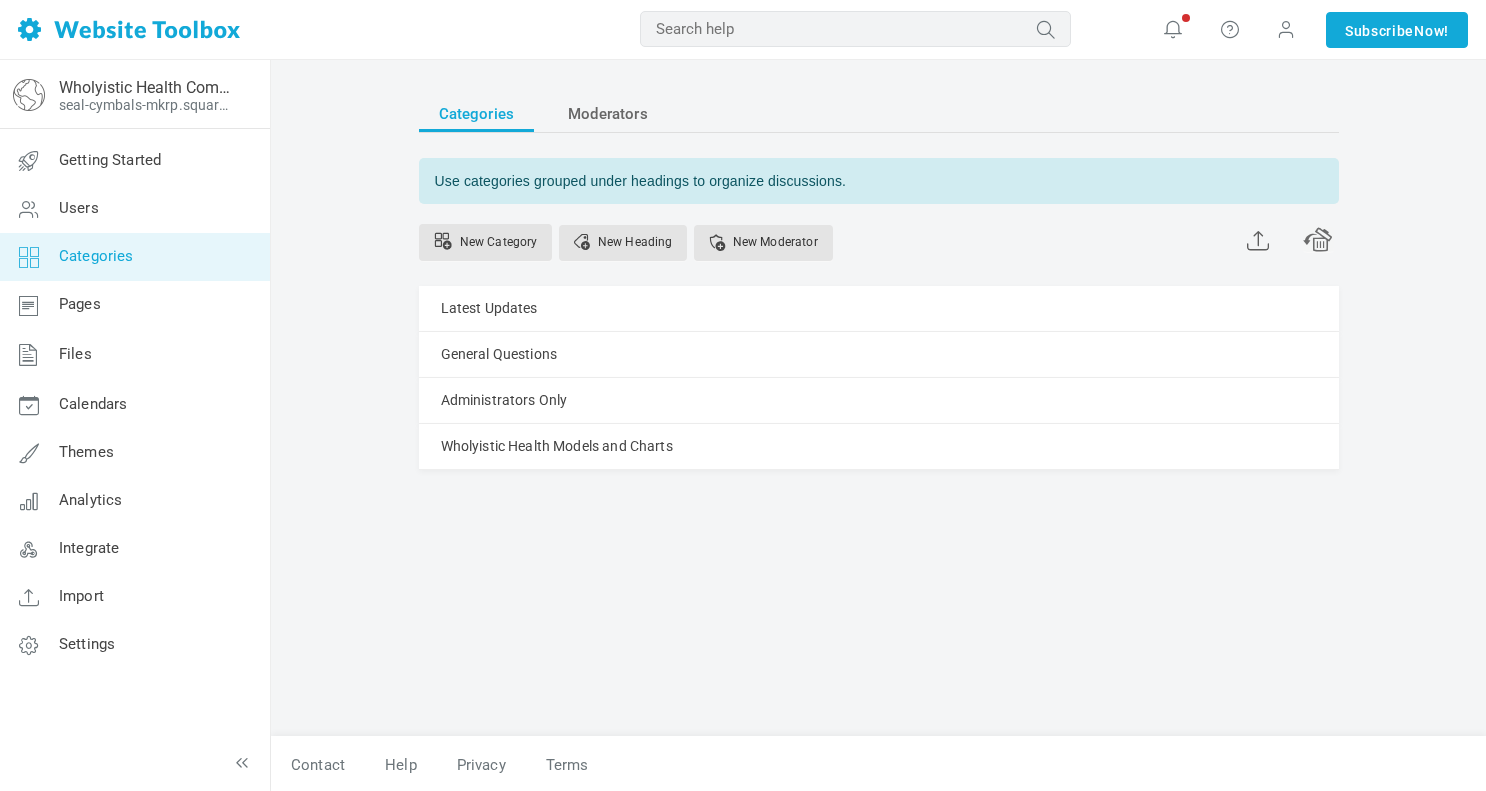 scroll, scrollTop: 0, scrollLeft: 0, axis: both 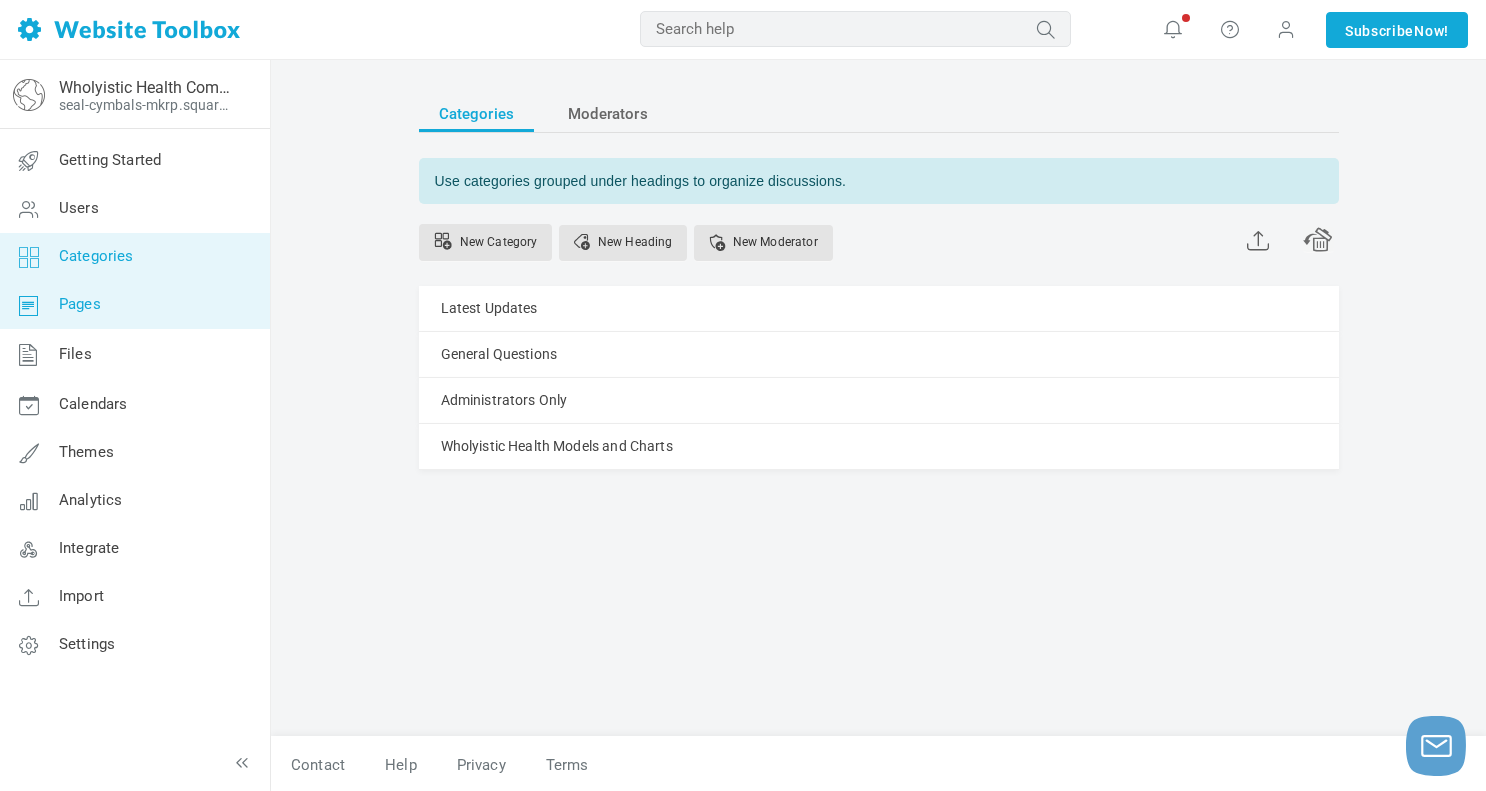 click on "Pages" at bounding box center [134, 305] 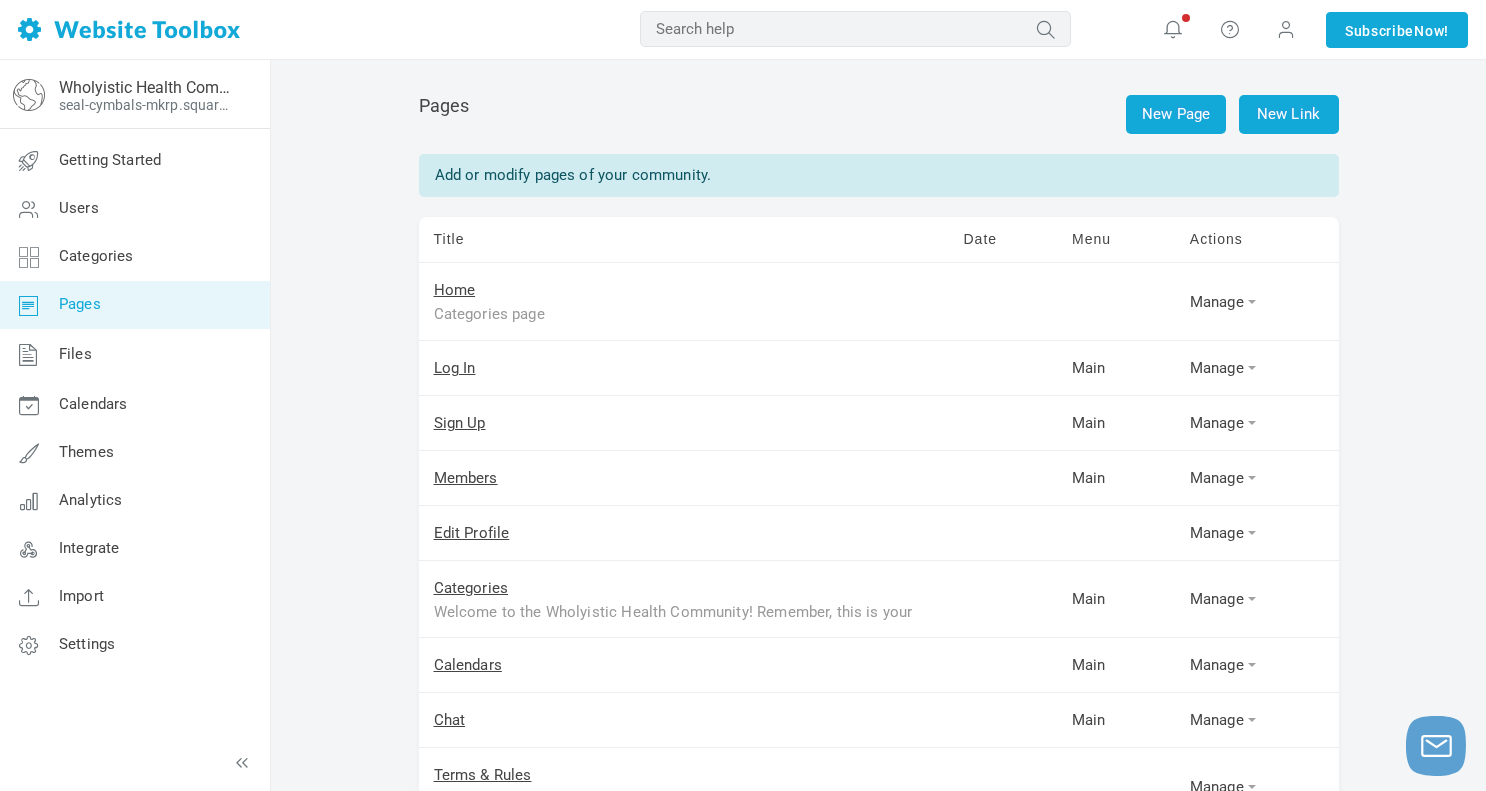 scroll, scrollTop: 0, scrollLeft: 0, axis: both 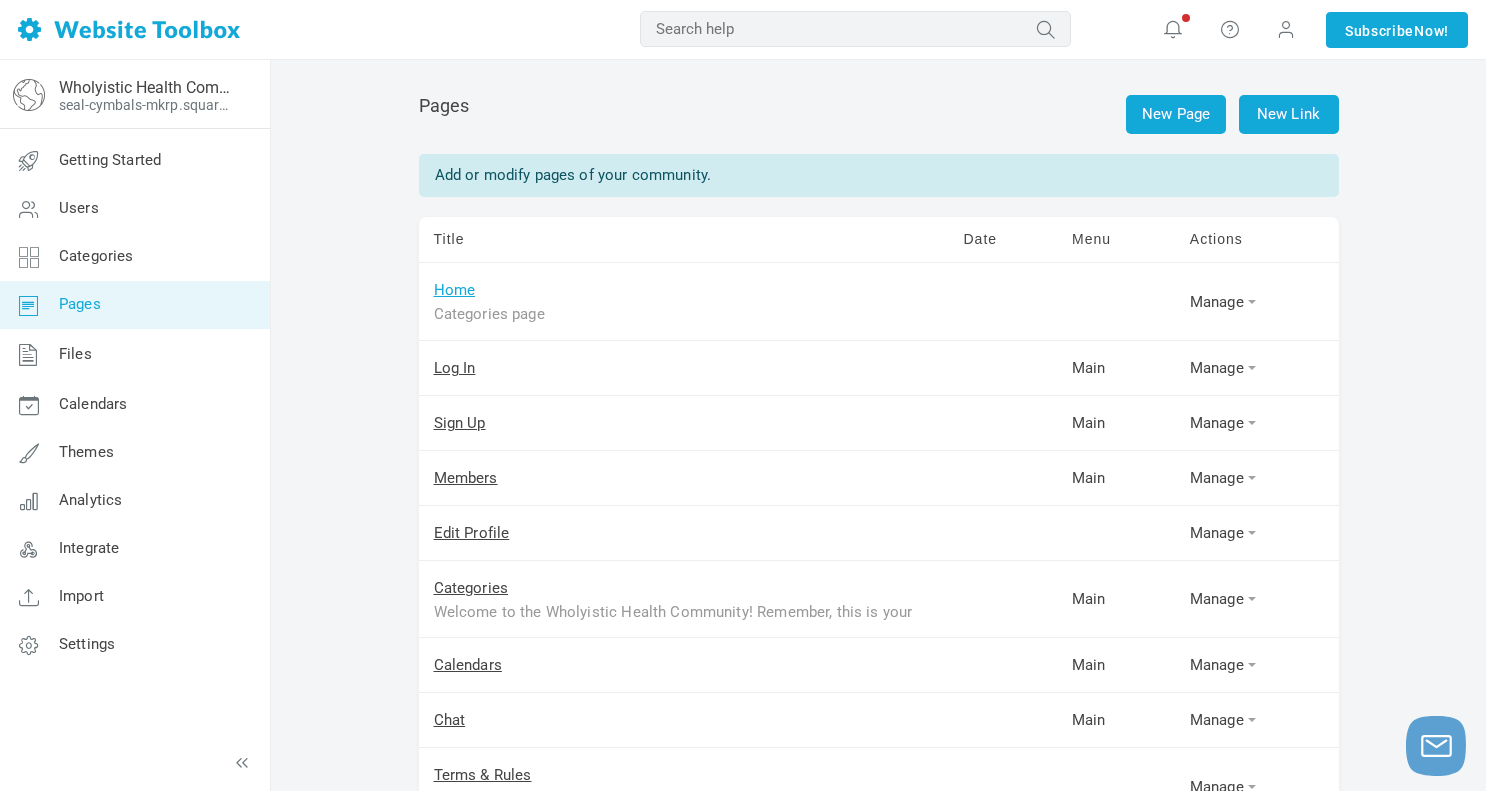 click on "Home" at bounding box center [455, 290] 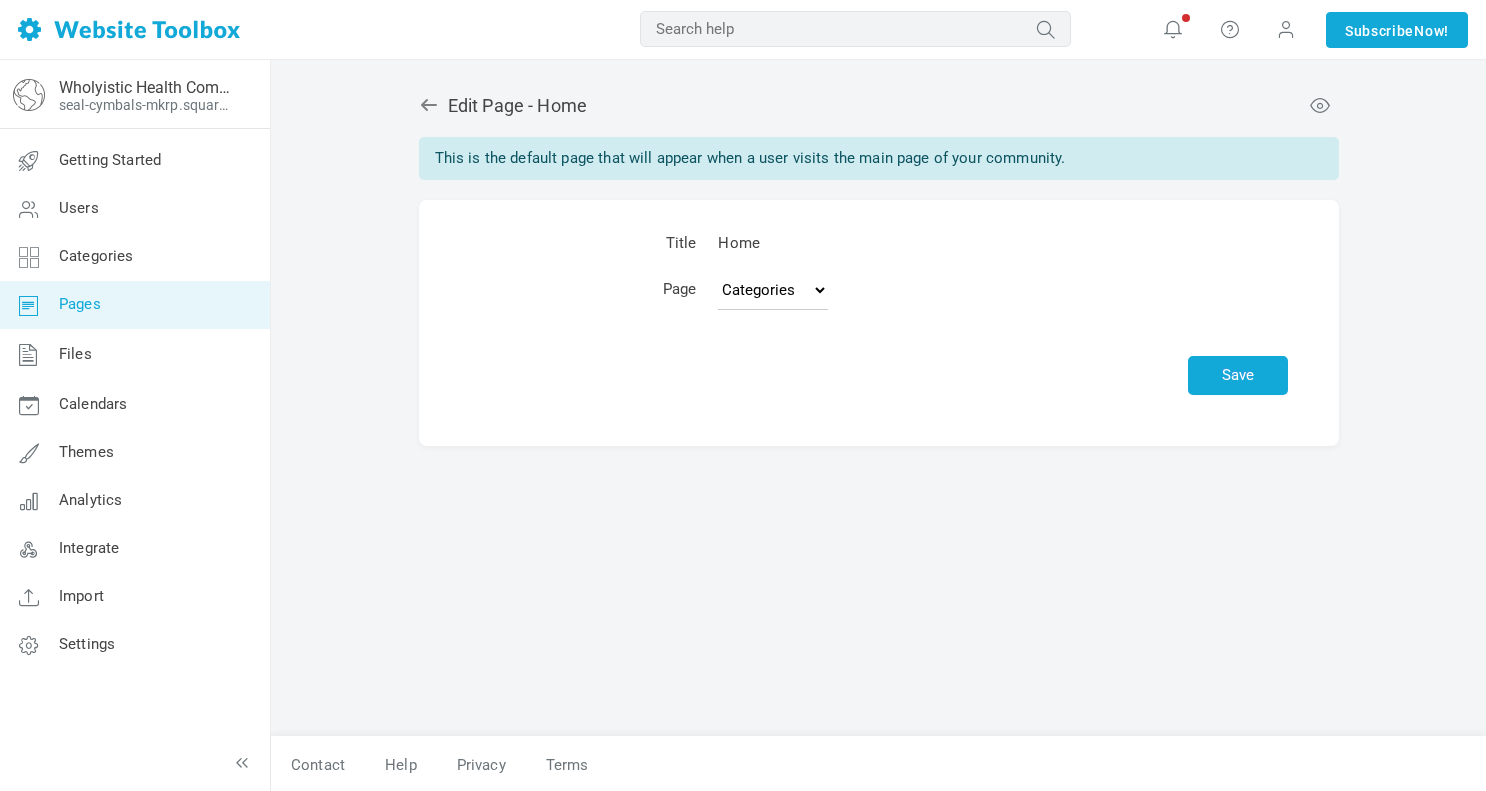 scroll, scrollTop: 0, scrollLeft: 0, axis: both 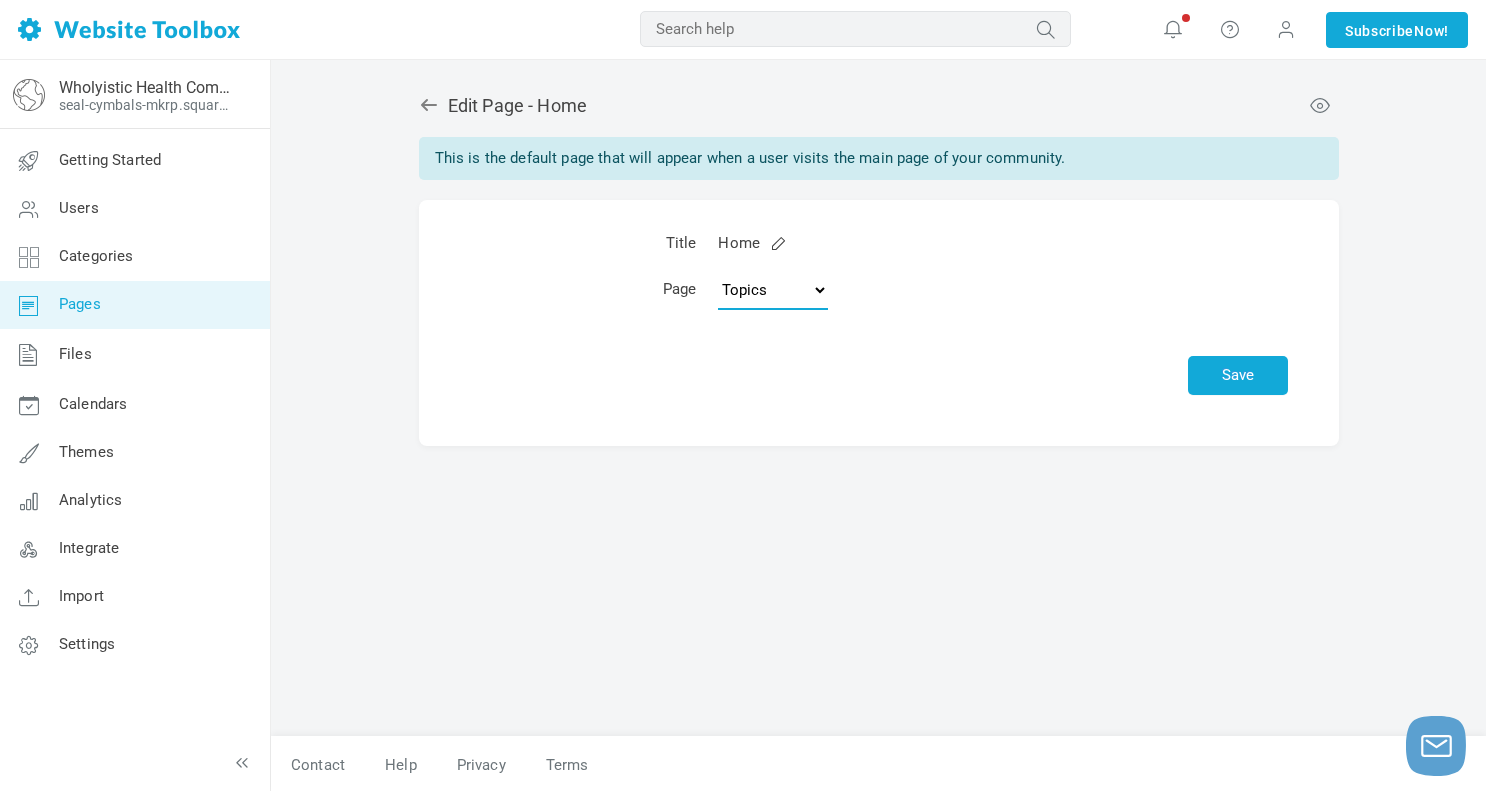 select on "categories" 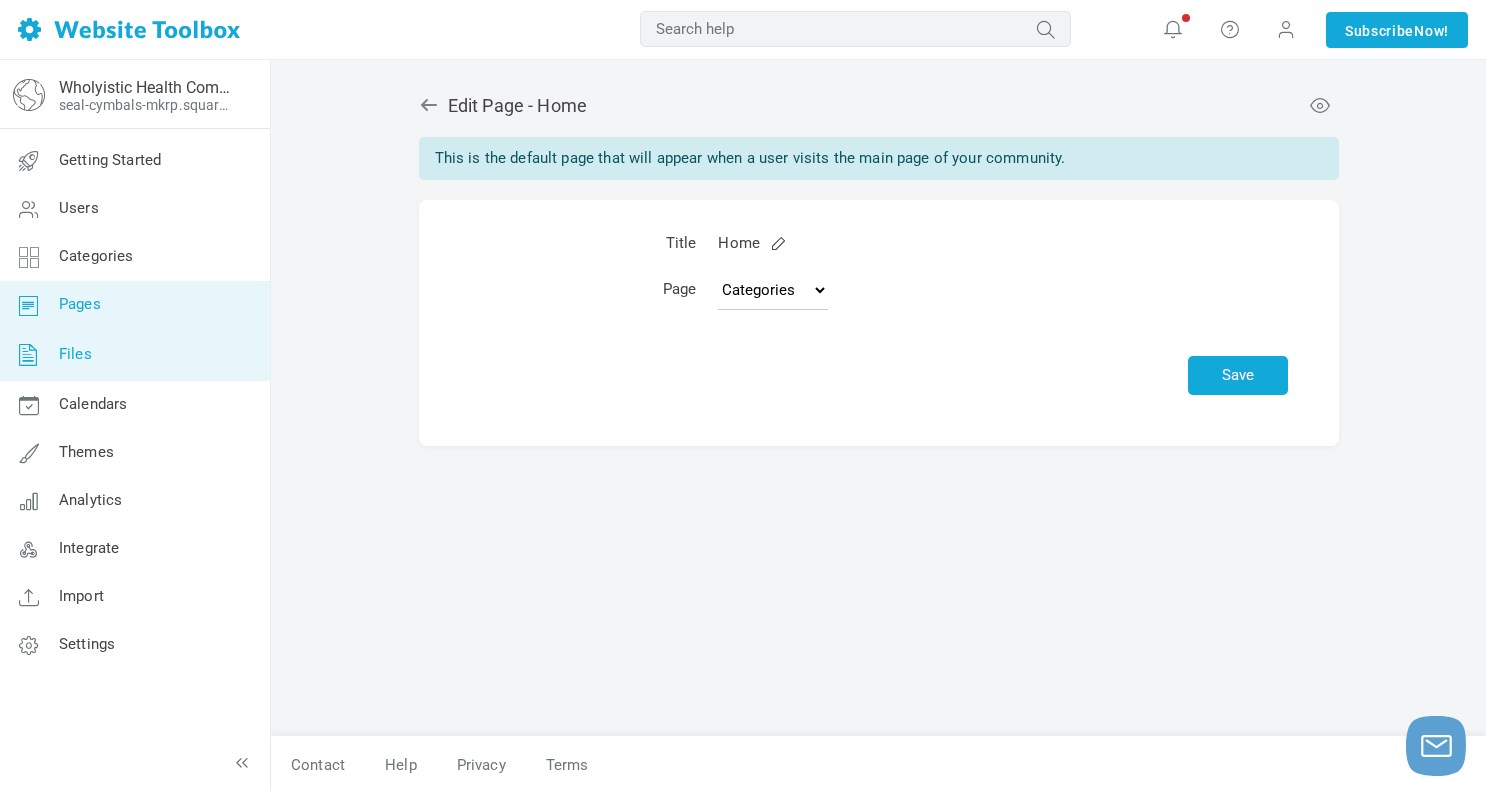 click on "Files" at bounding box center [75, 354] 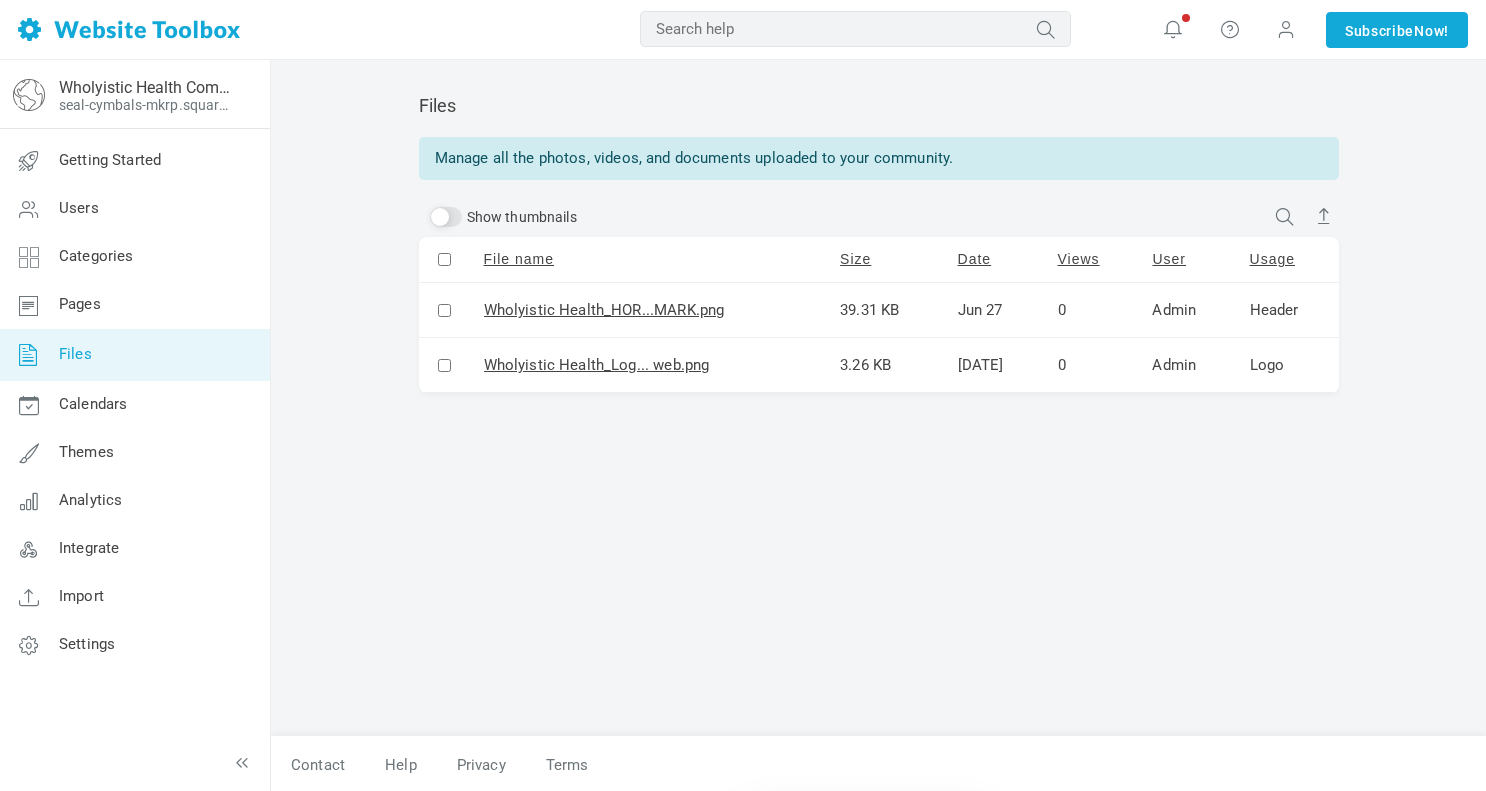 scroll, scrollTop: 0, scrollLeft: 0, axis: both 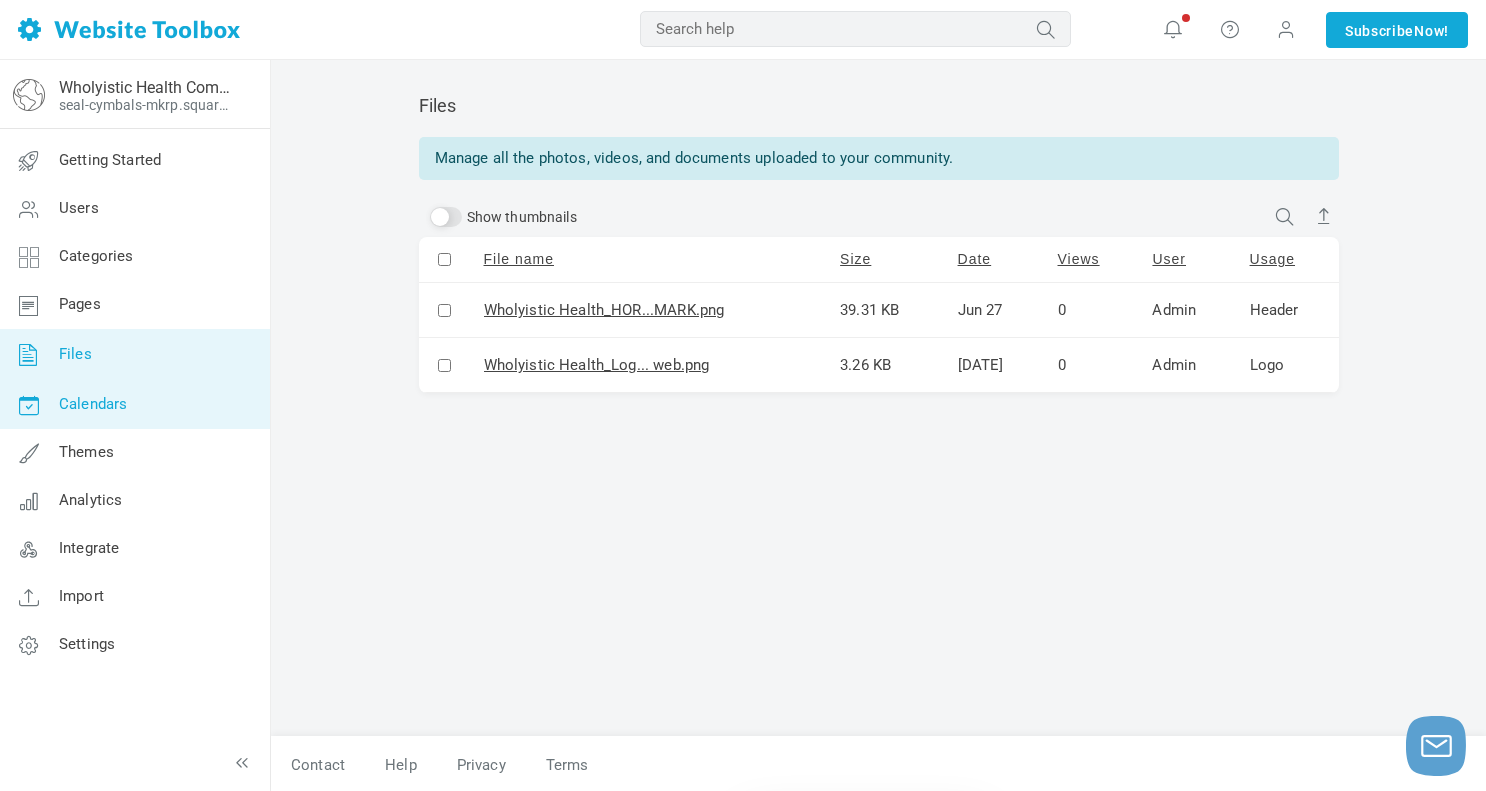 click on "Calendars" at bounding box center [93, 404] 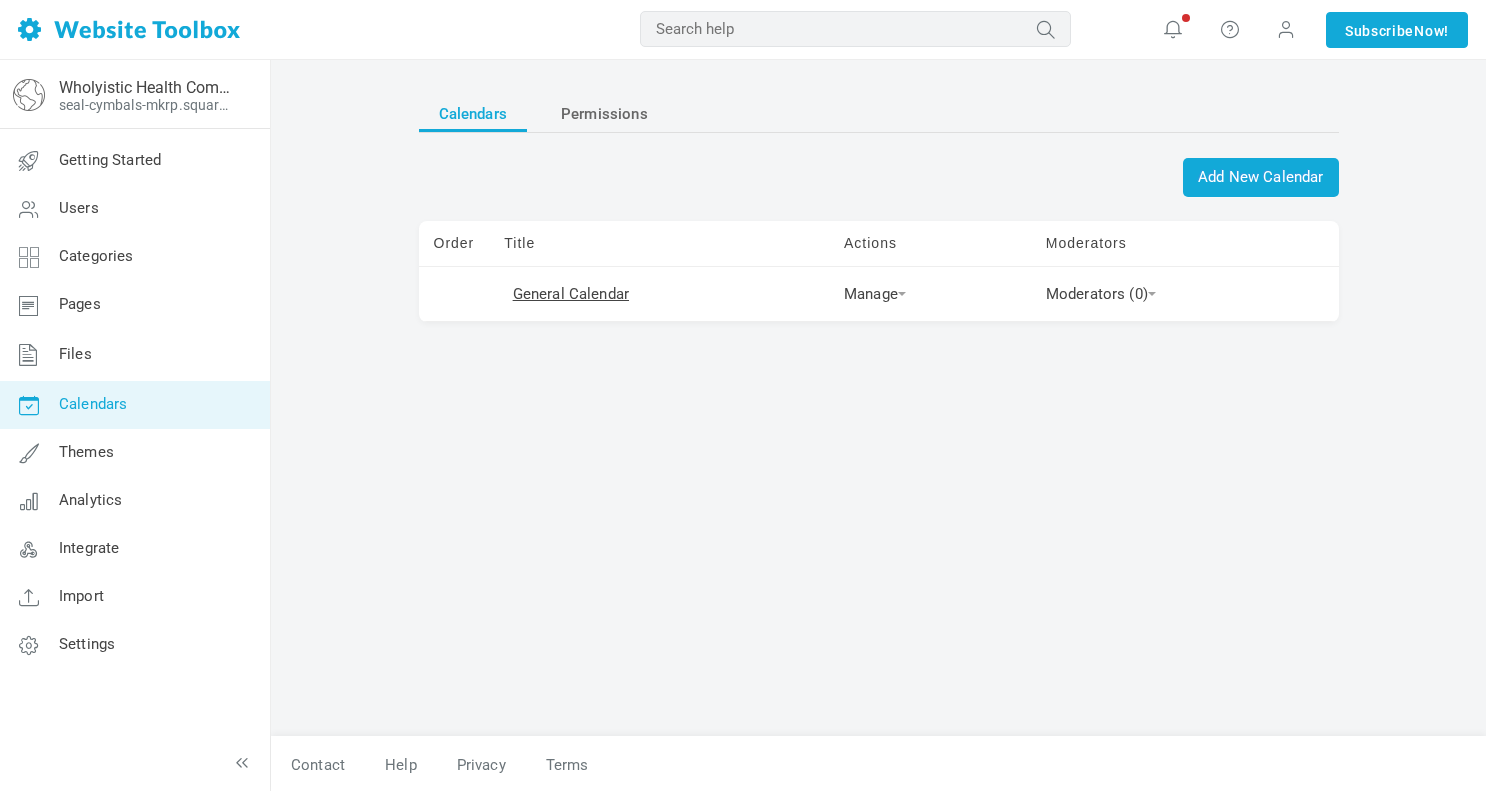 scroll, scrollTop: 0, scrollLeft: 0, axis: both 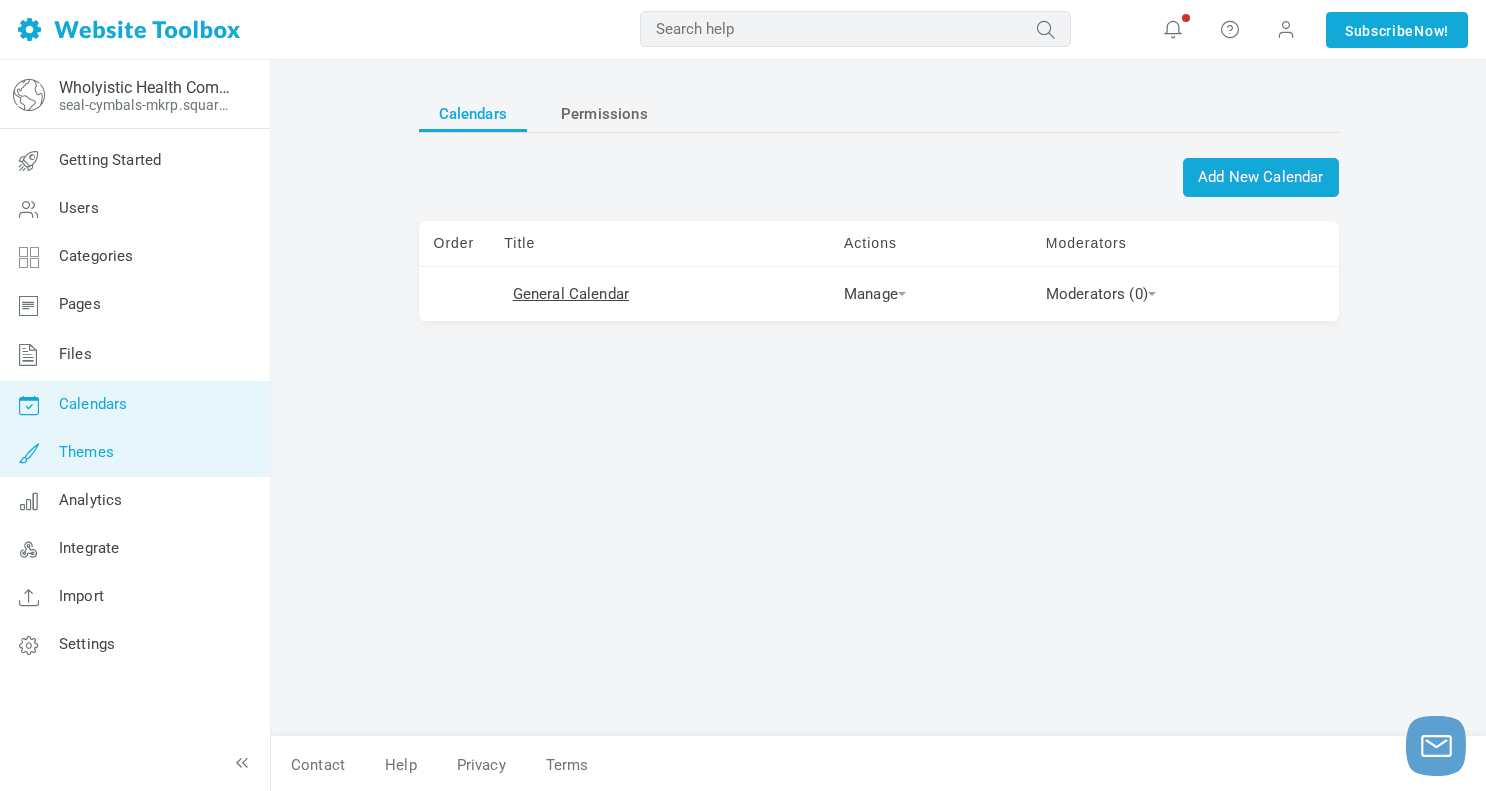 click on "Themes" at bounding box center (86, 452) 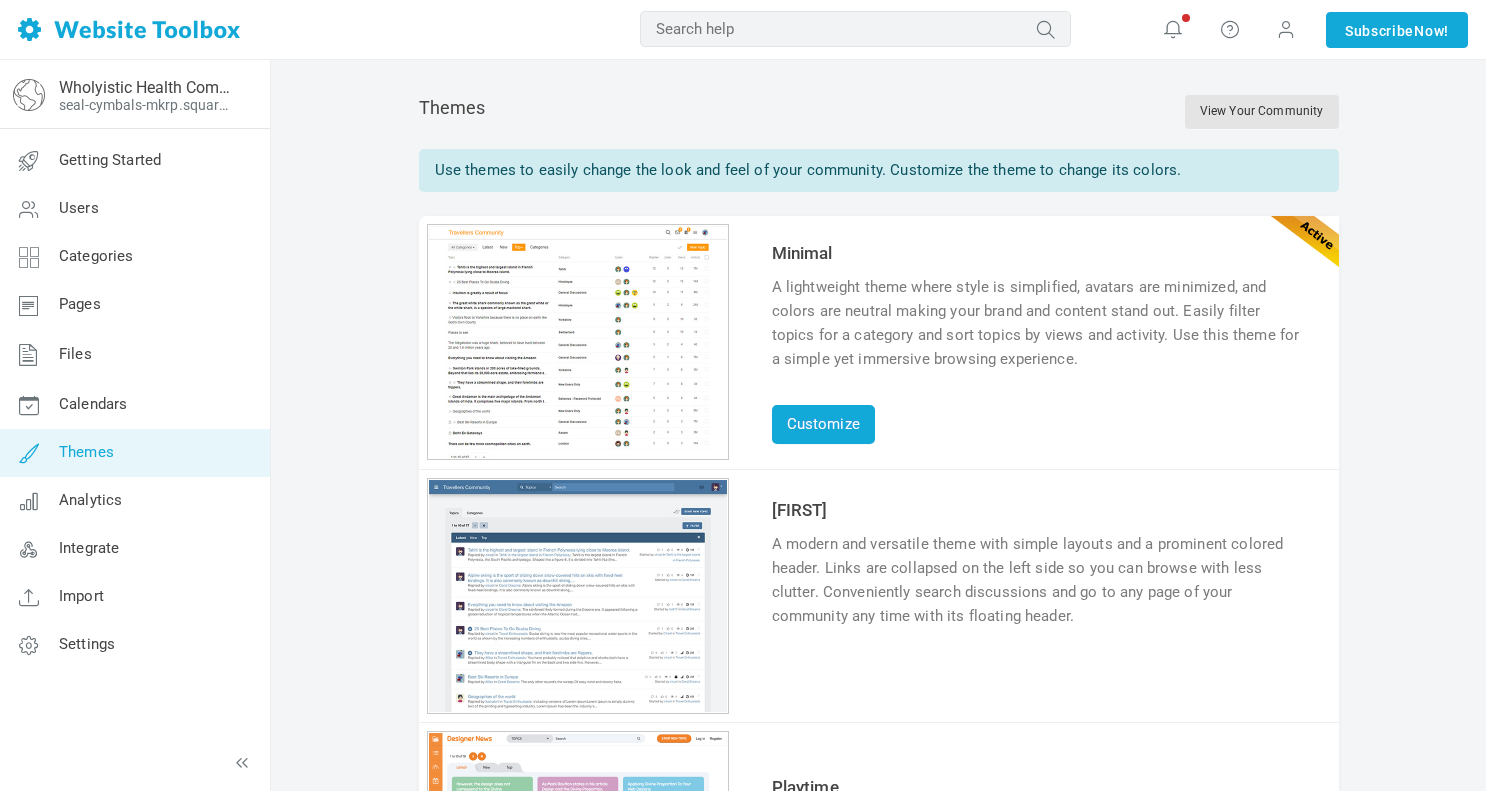 scroll, scrollTop: 0, scrollLeft: 0, axis: both 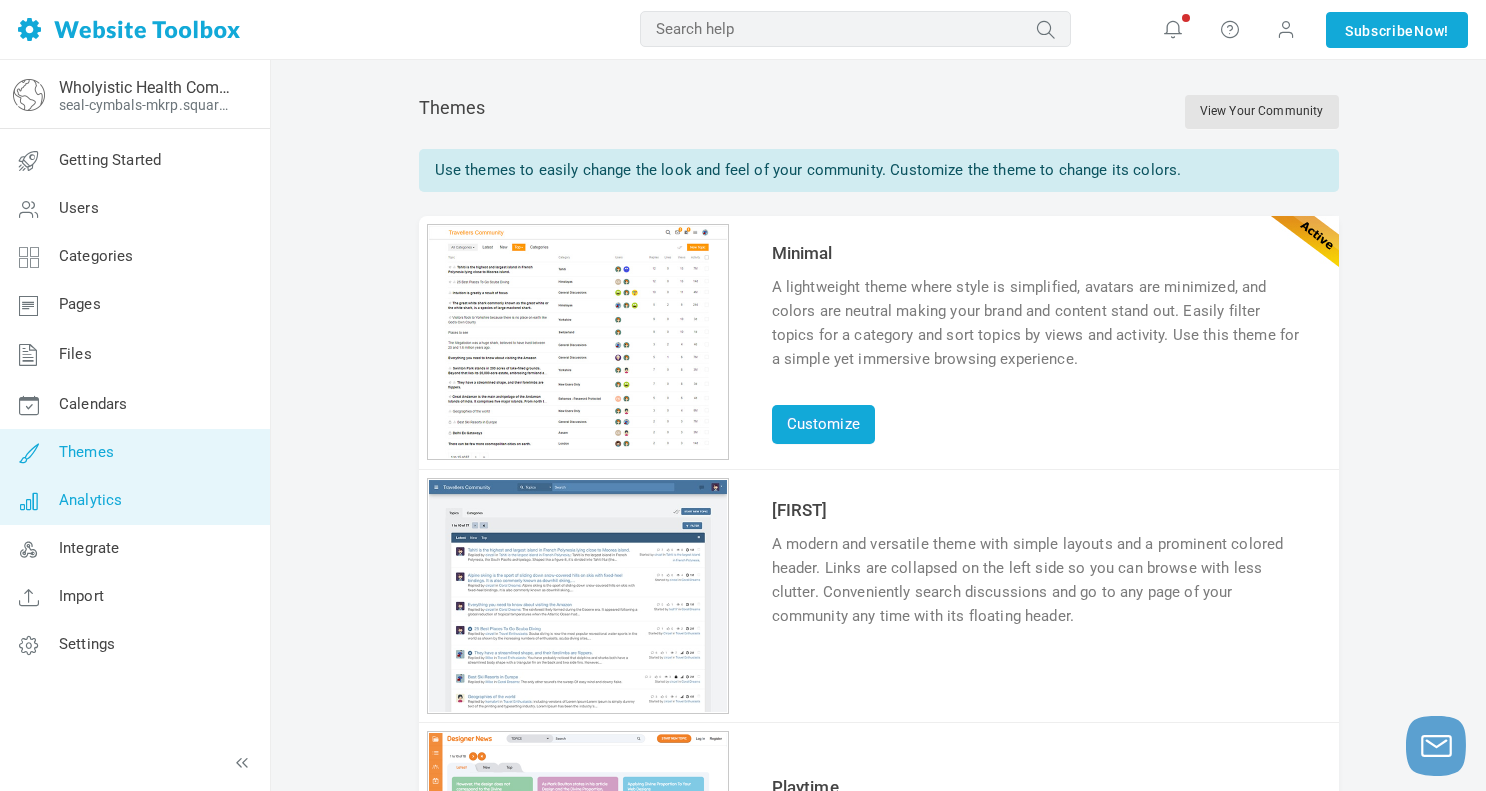 click on "Analytics" at bounding box center (90, 500) 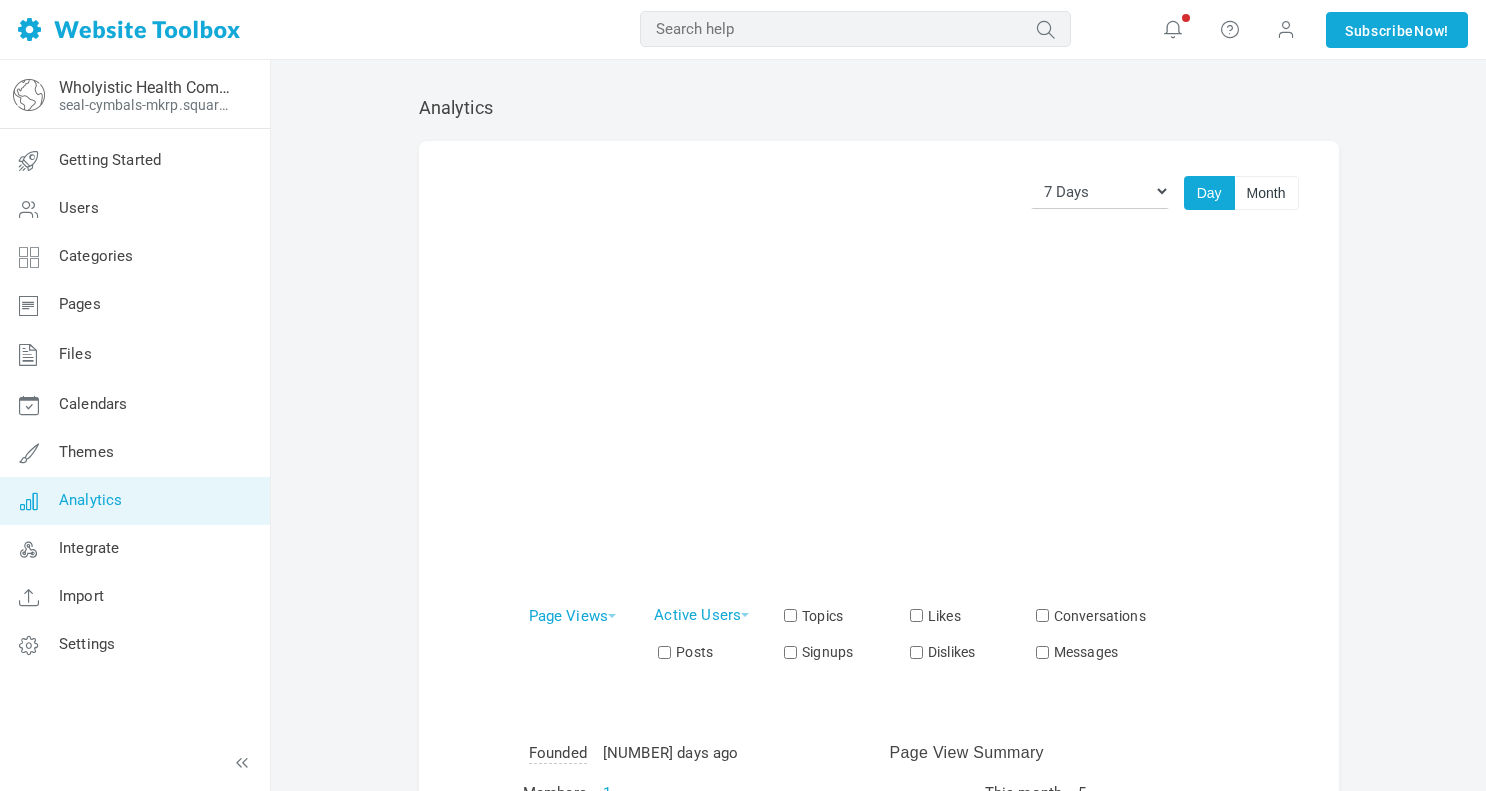 scroll, scrollTop: 0, scrollLeft: 0, axis: both 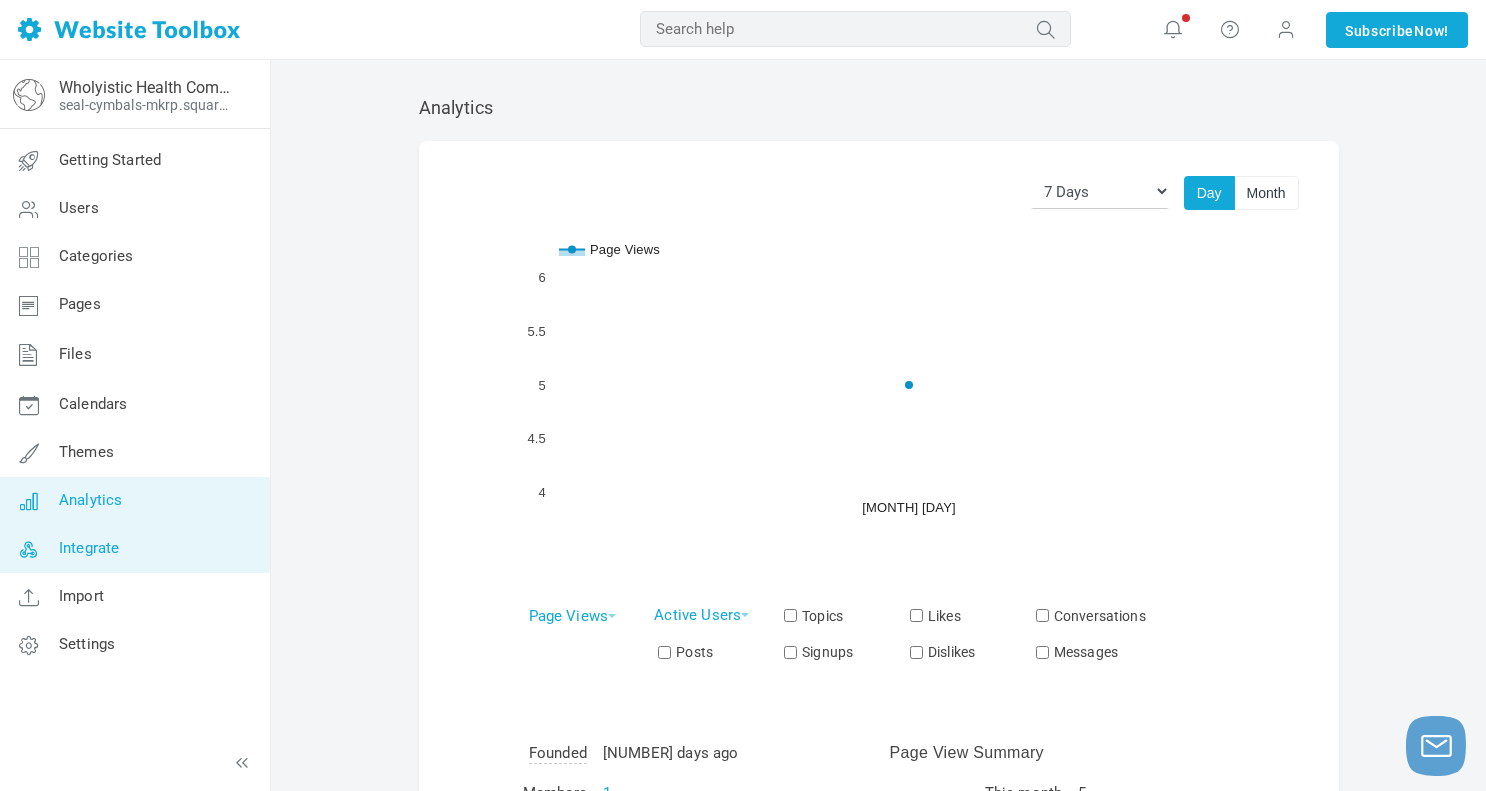 click on "Integrate" at bounding box center (134, 549) 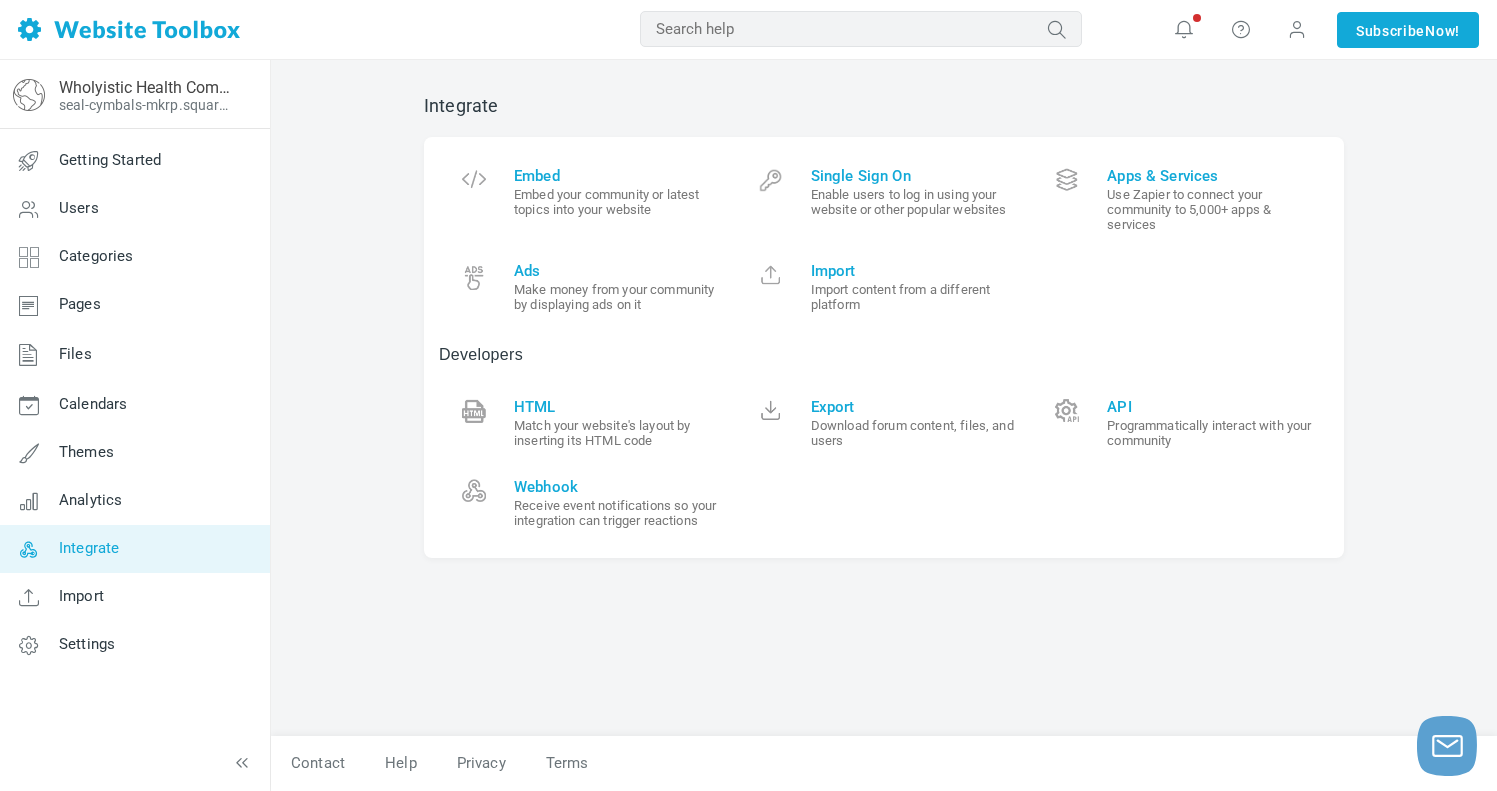 scroll, scrollTop: 0, scrollLeft: 0, axis: both 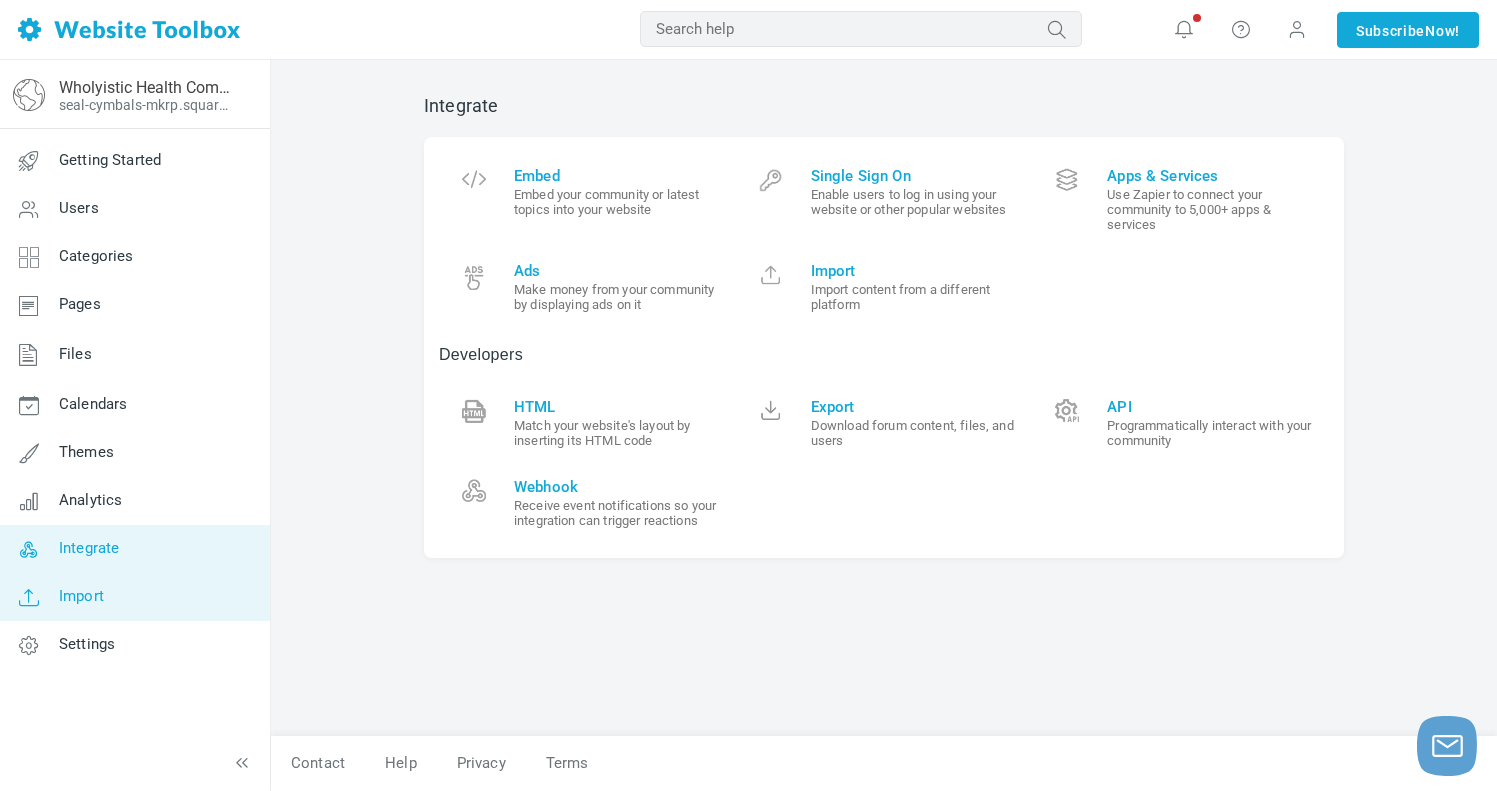 click on "Import" at bounding box center (81, 596) 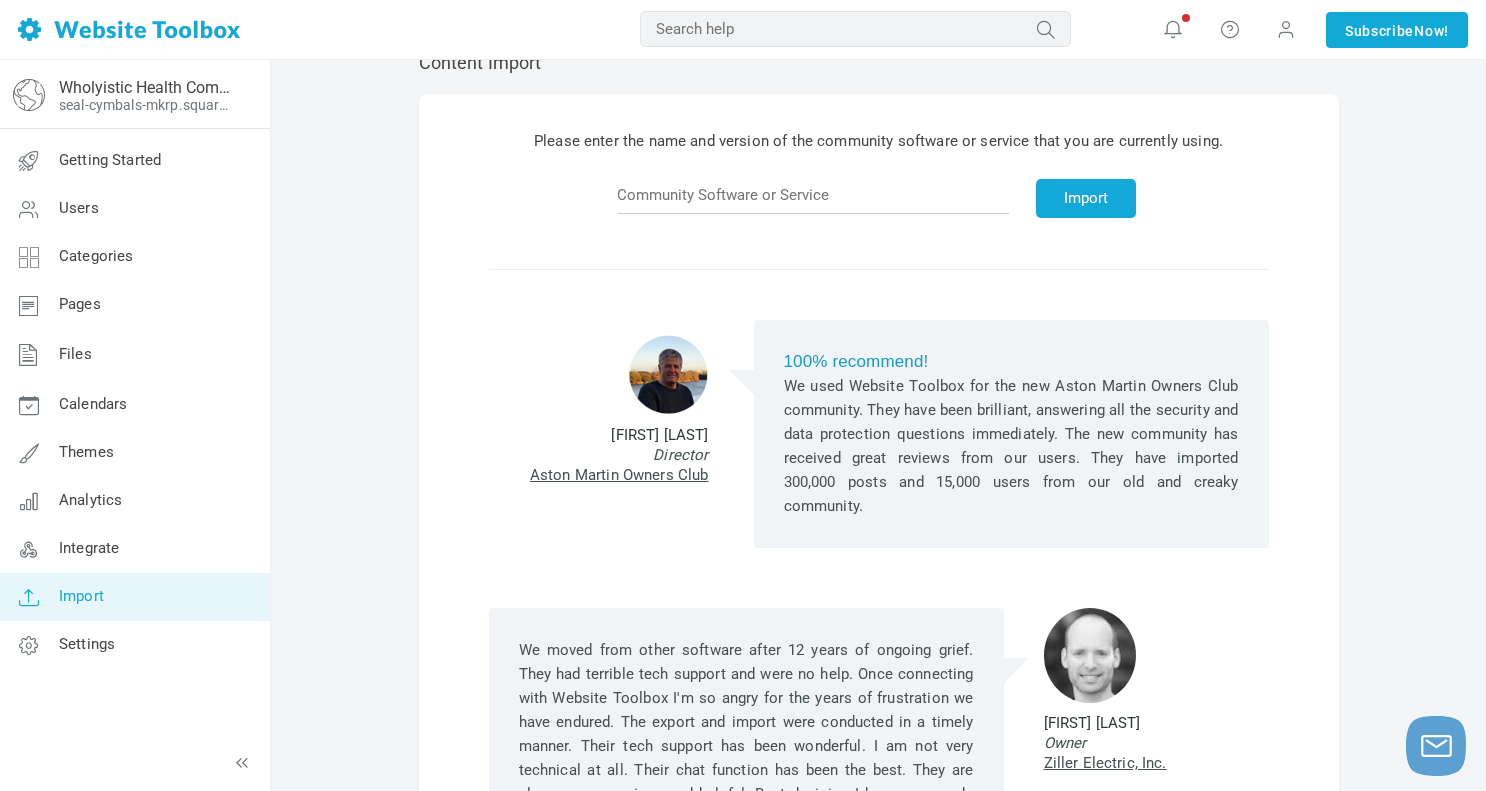 scroll, scrollTop: 32, scrollLeft: 0, axis: vertical 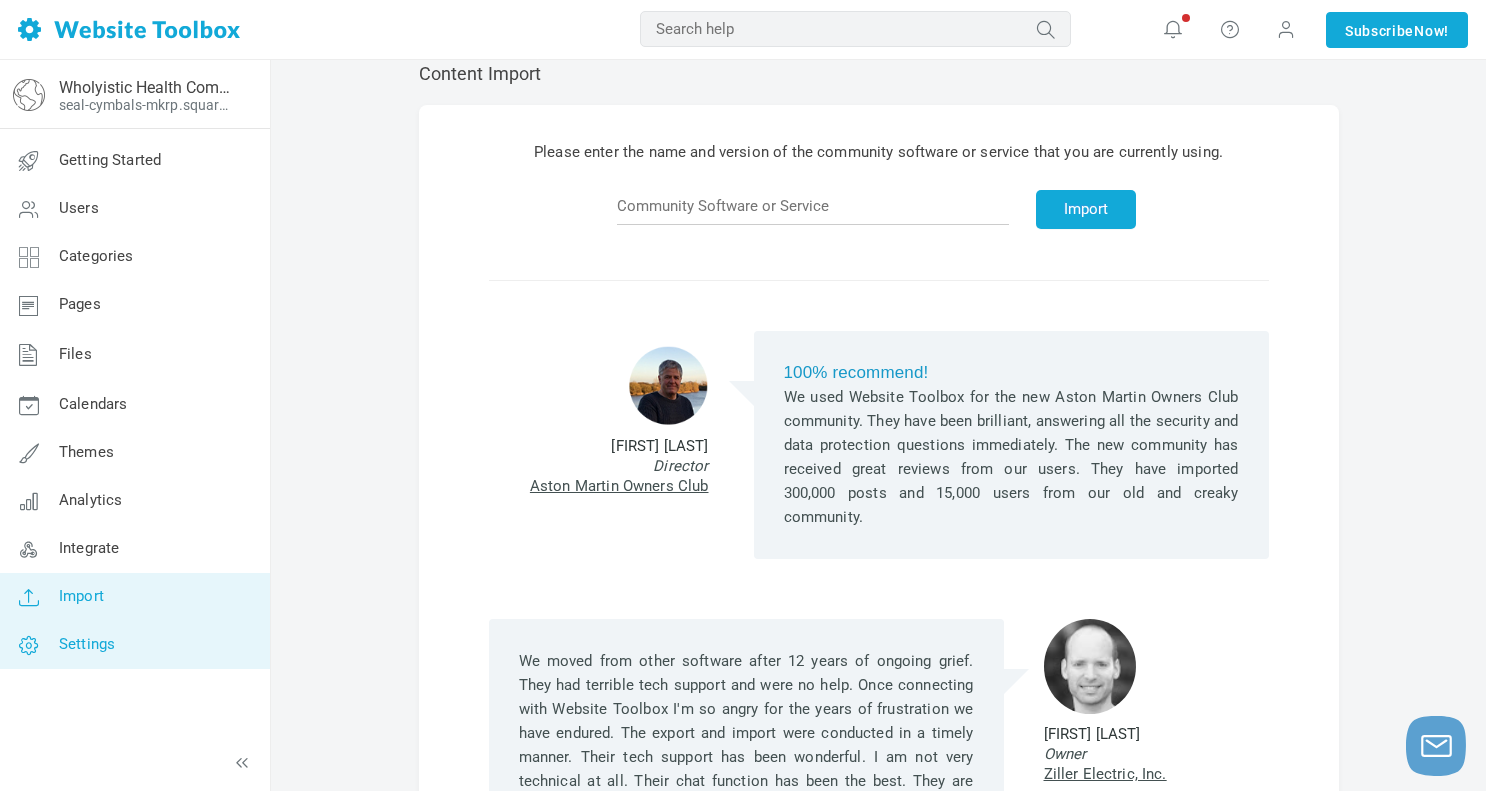 click on "Settings" at bounding box center [87, 644] 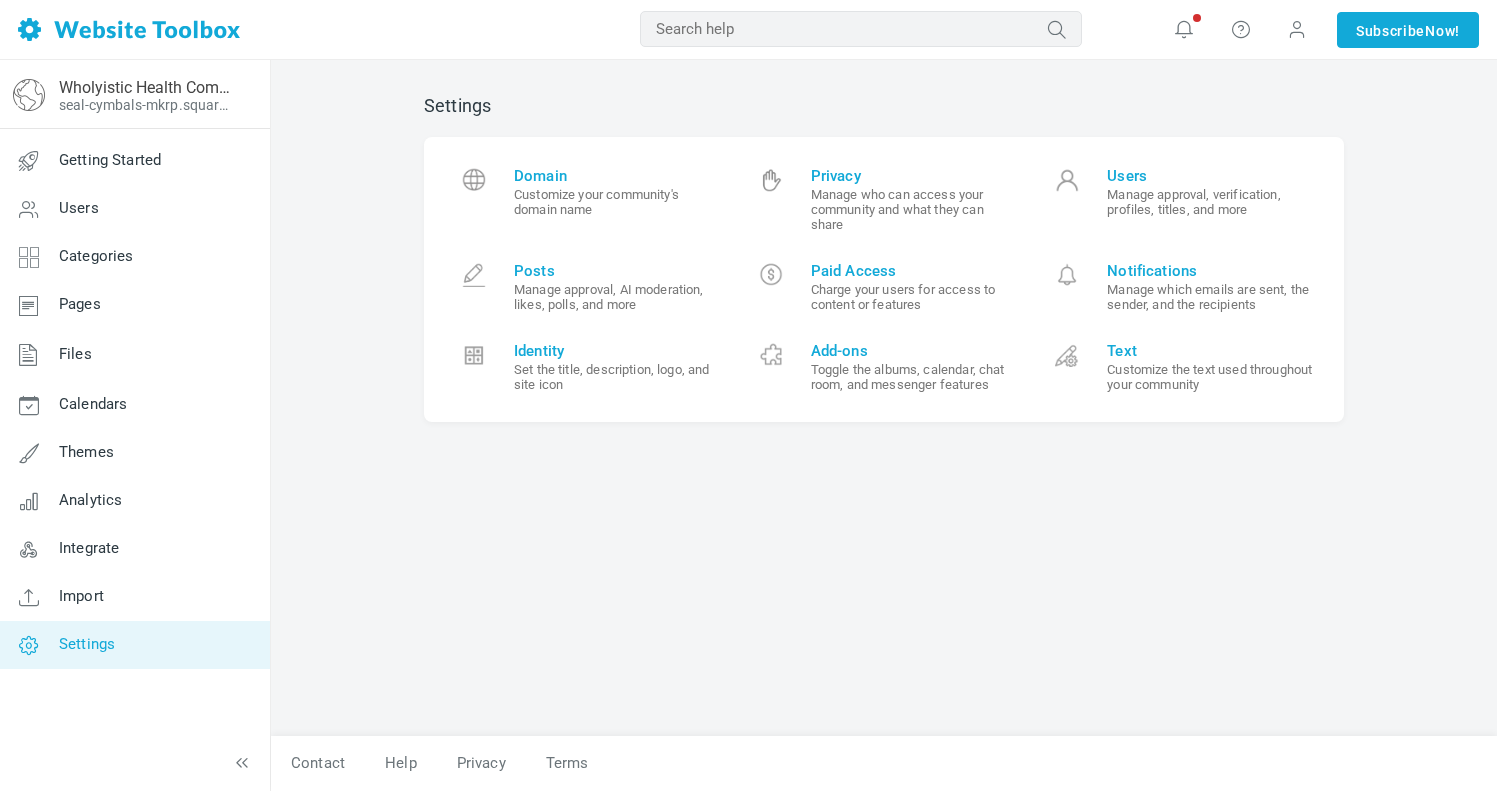 scroll, scrollTop: 0, scrollLeft: 0, axis: both 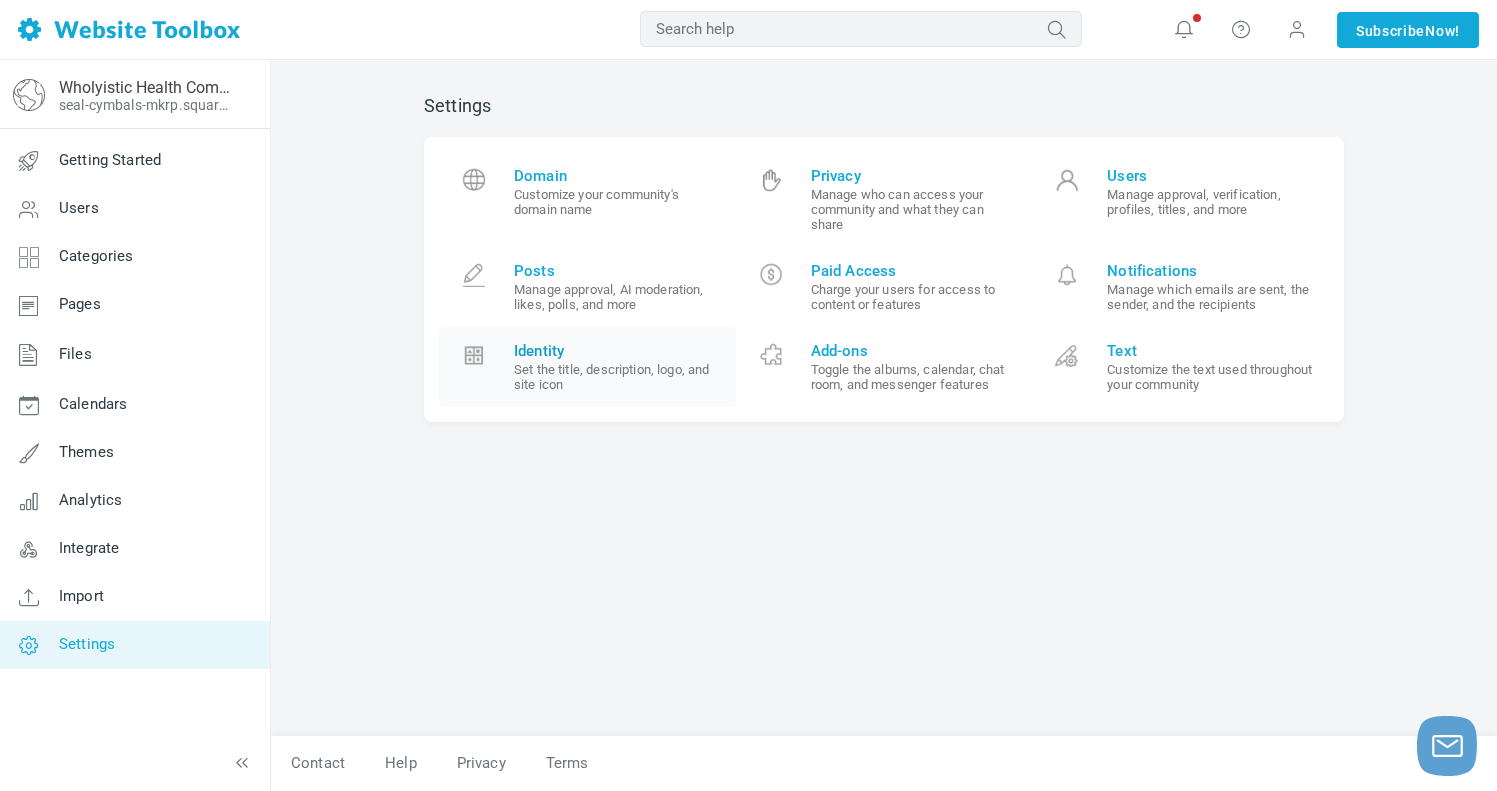 click on "Identity" at bounding box center [617, 351] 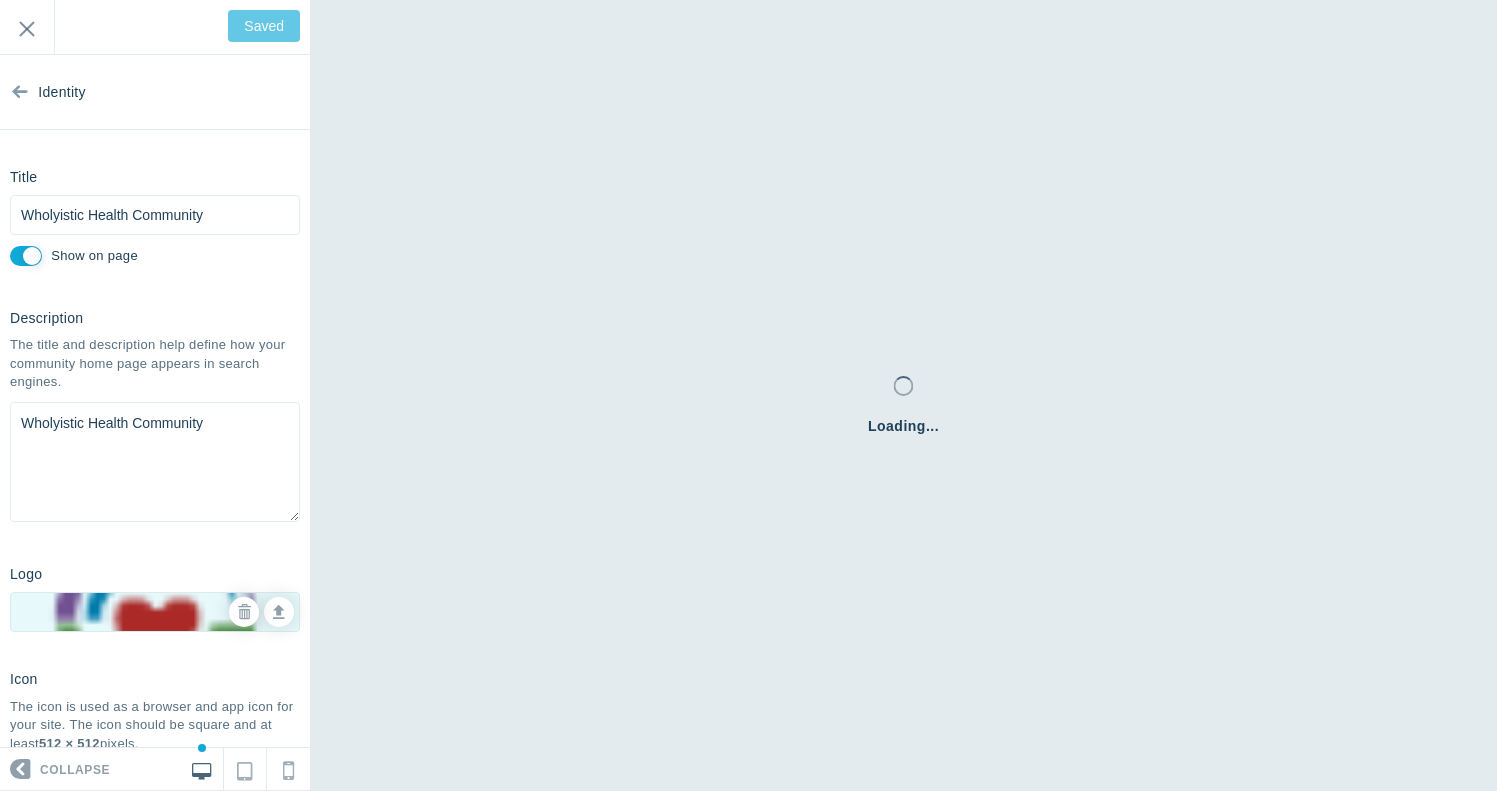 scroll, scrollTop: 0, scrollLeft: 0, axis: both 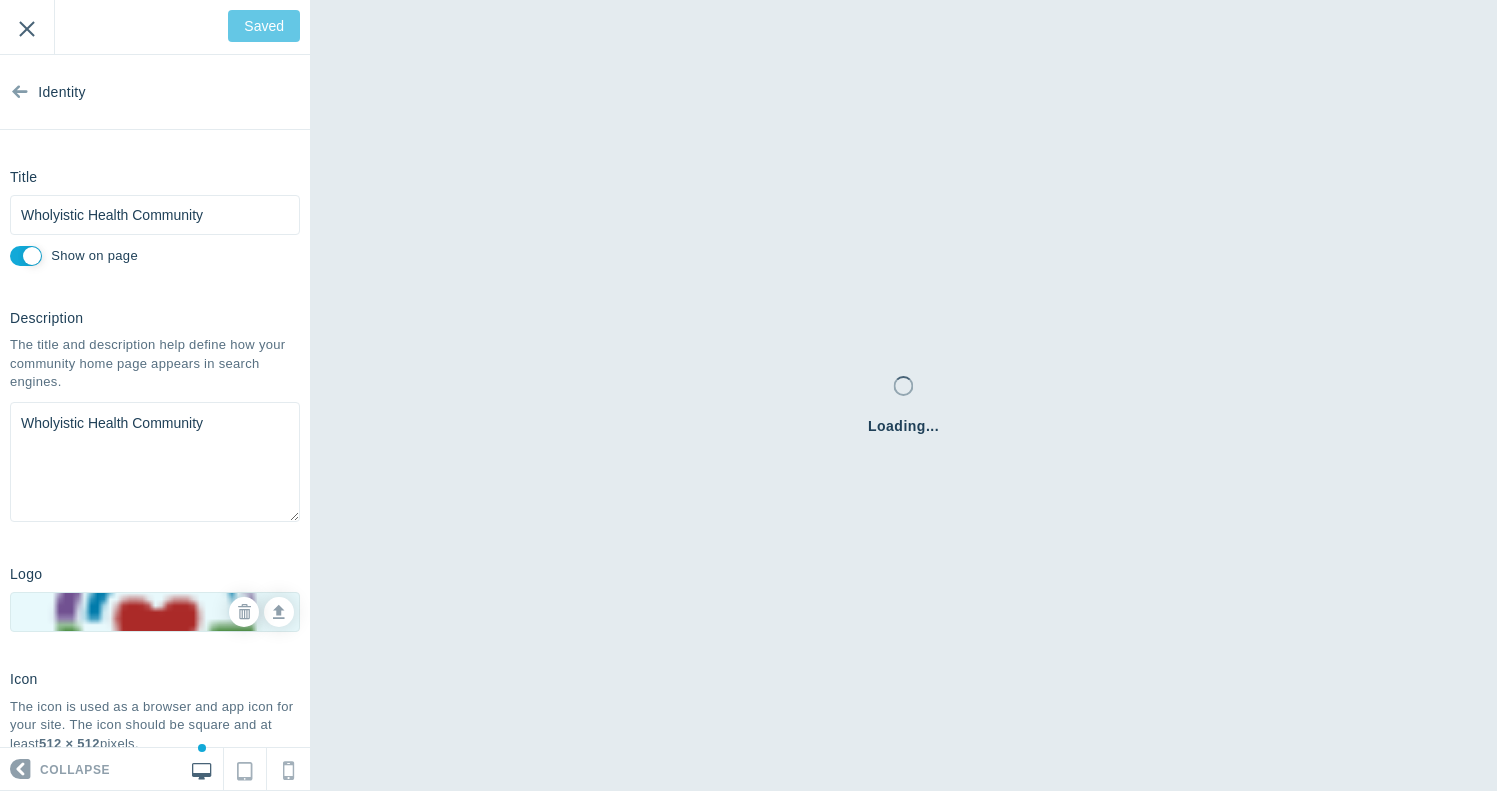 click on "Exit" at bounding box center (27, 27) 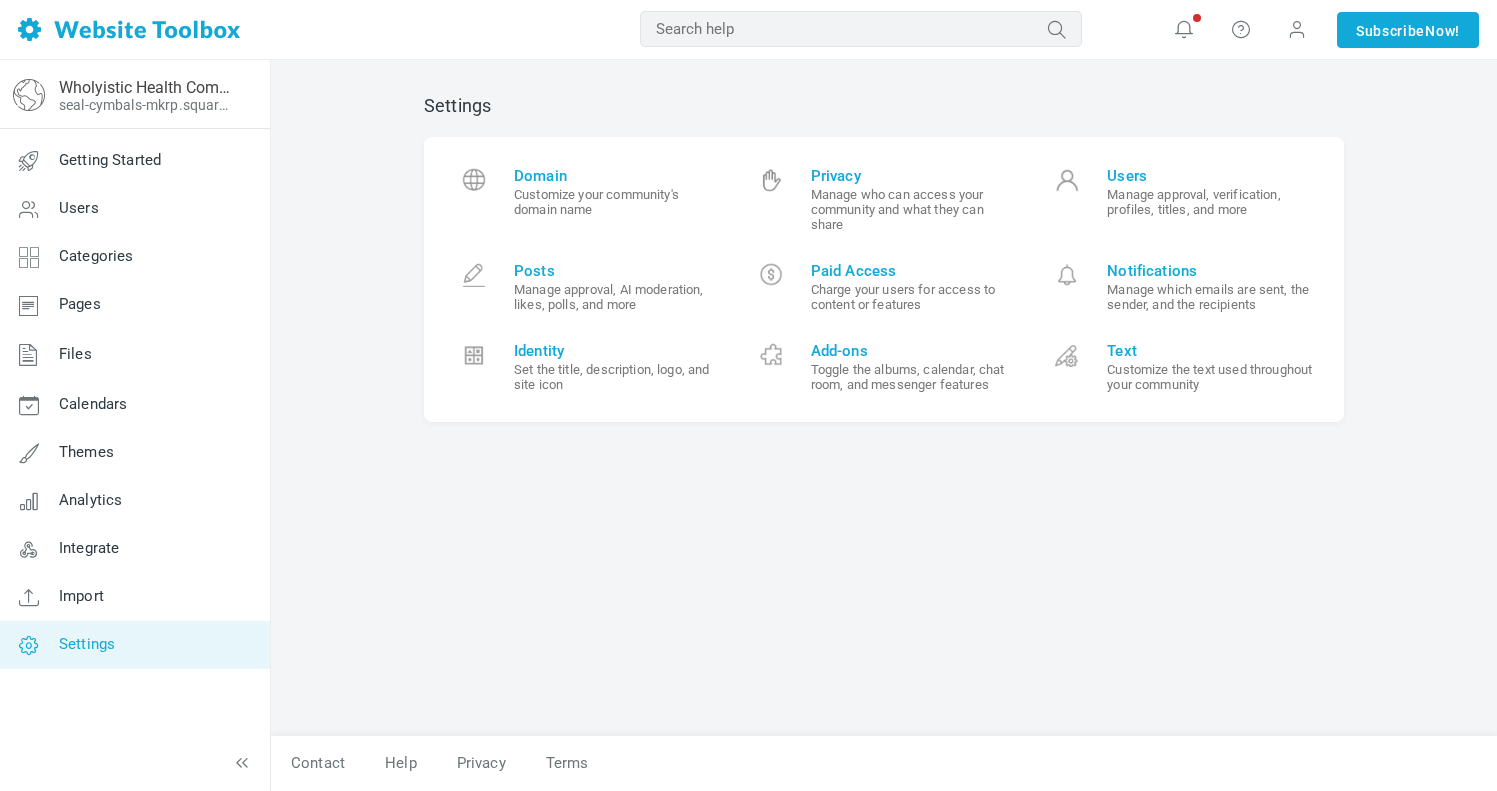scroll, scrollTop: 0, scrollLeft: 0, axis: both 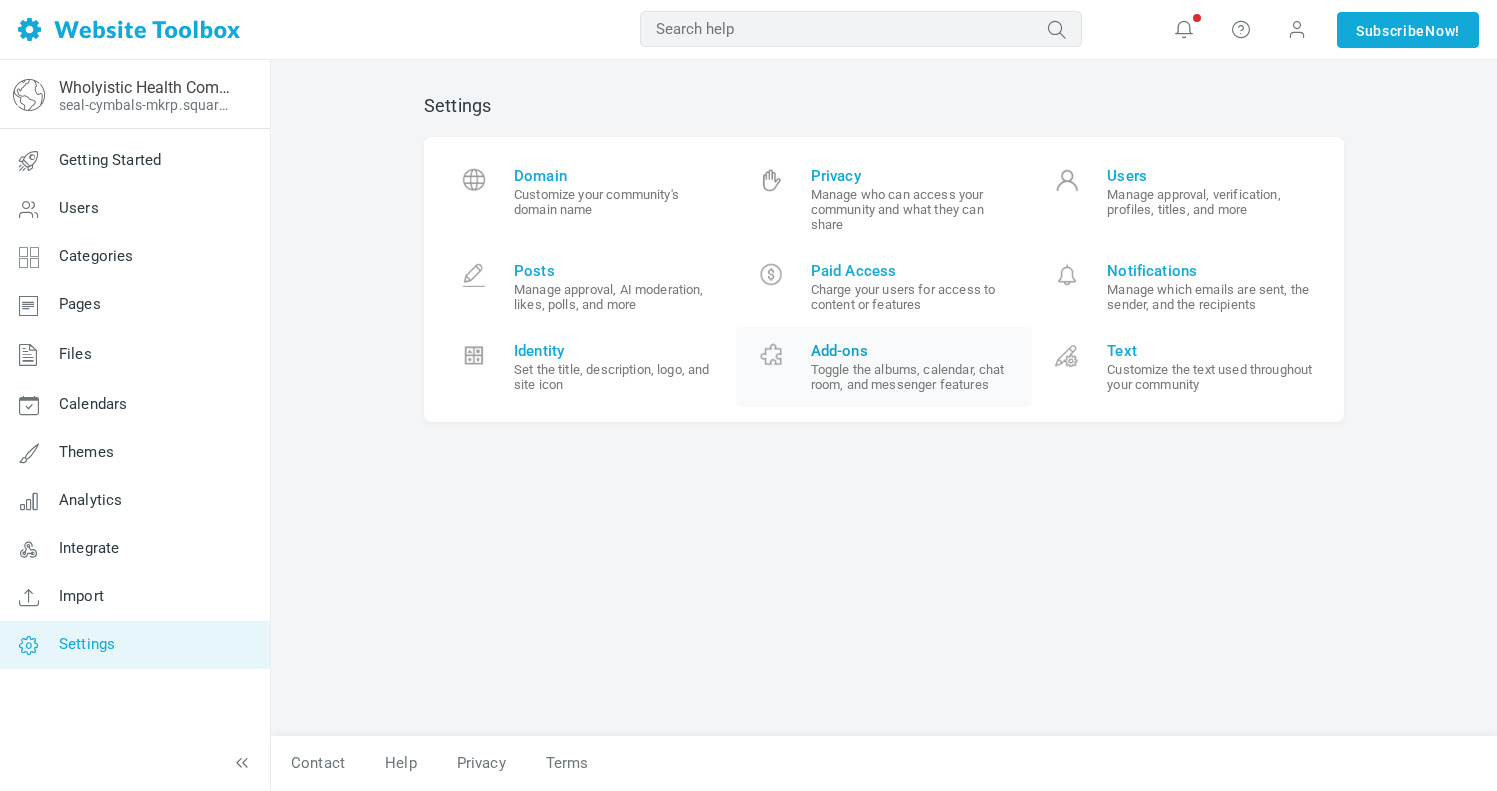 click on "Toggle the albums, calendar, chat room, and messenger features" at bounding box center (914, 377) 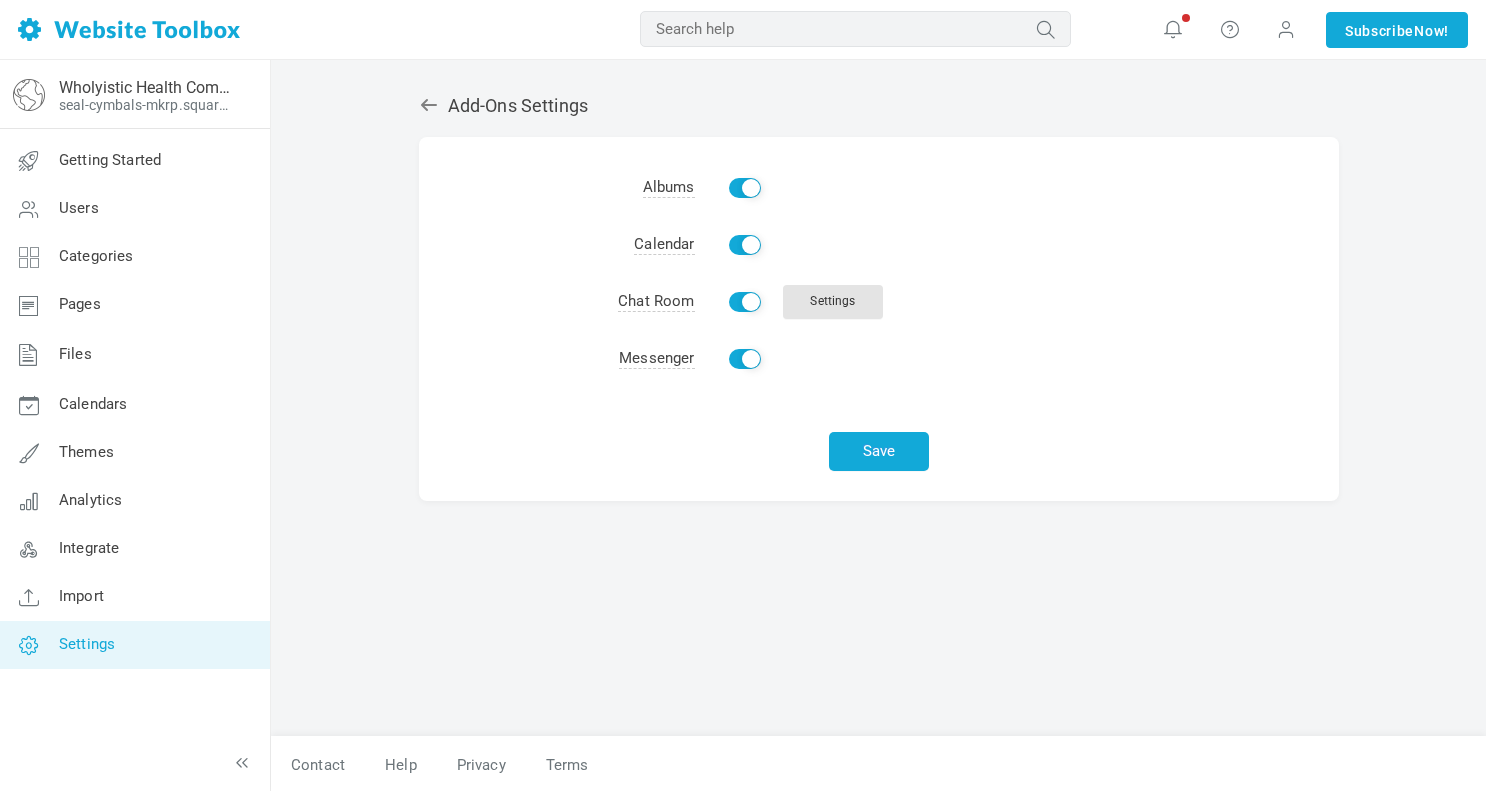 scroll, scrollTop: 0, scrollLeft: 0, axis: both 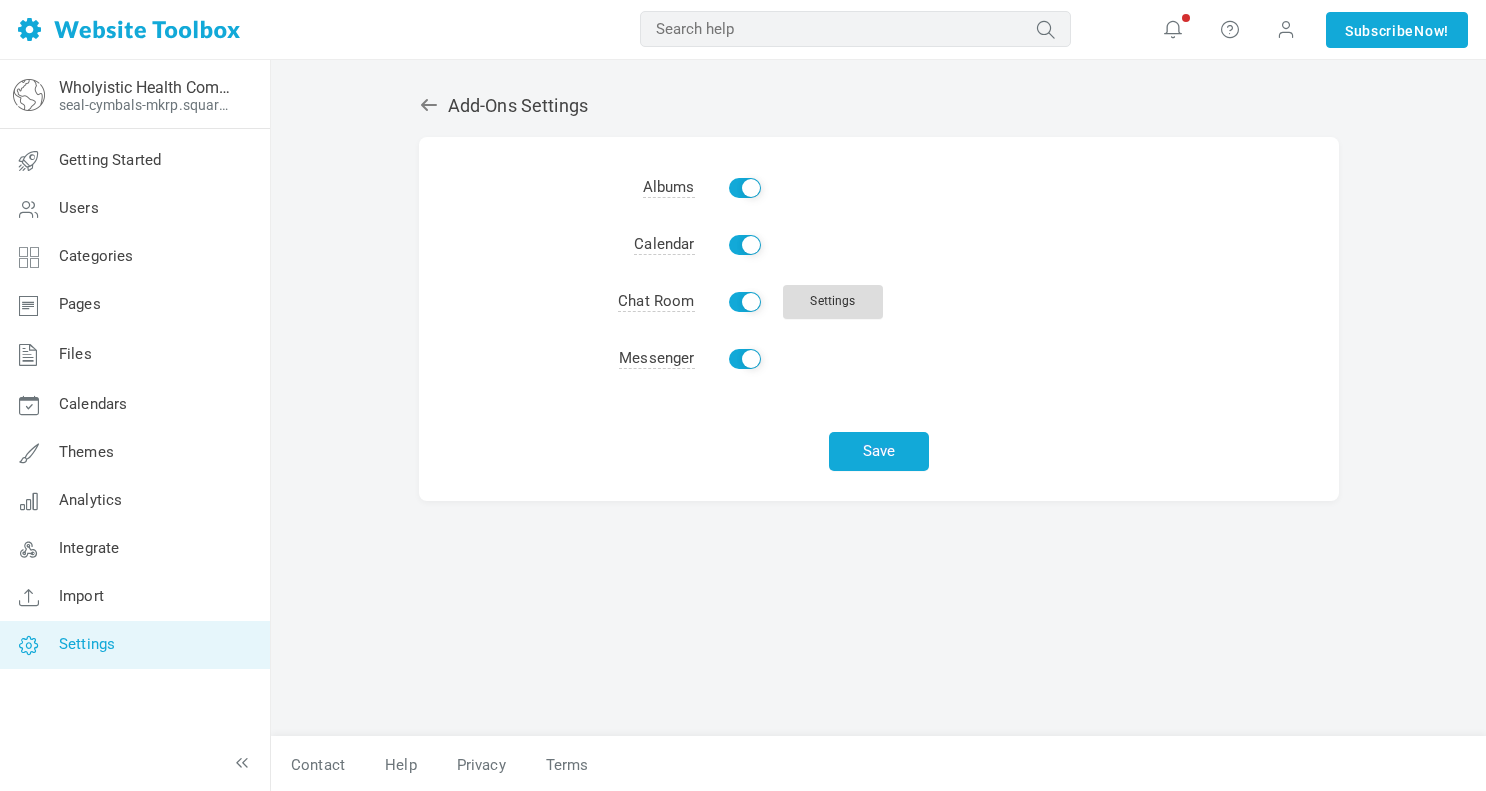 click on "Settings" at bounding box center [833, 302] 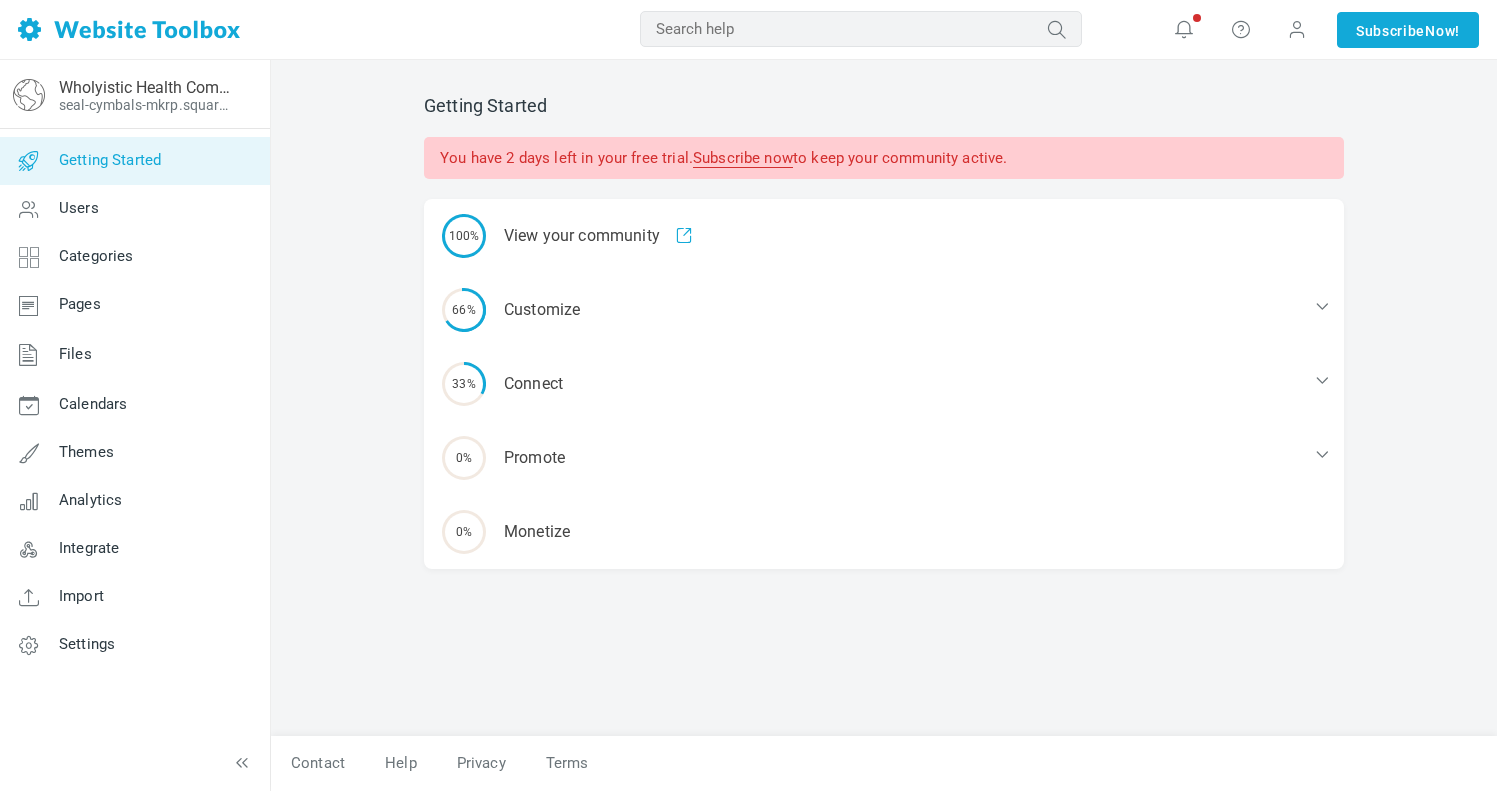 scroll, scrollTop: 0, scrollLeft: 0, axis: both 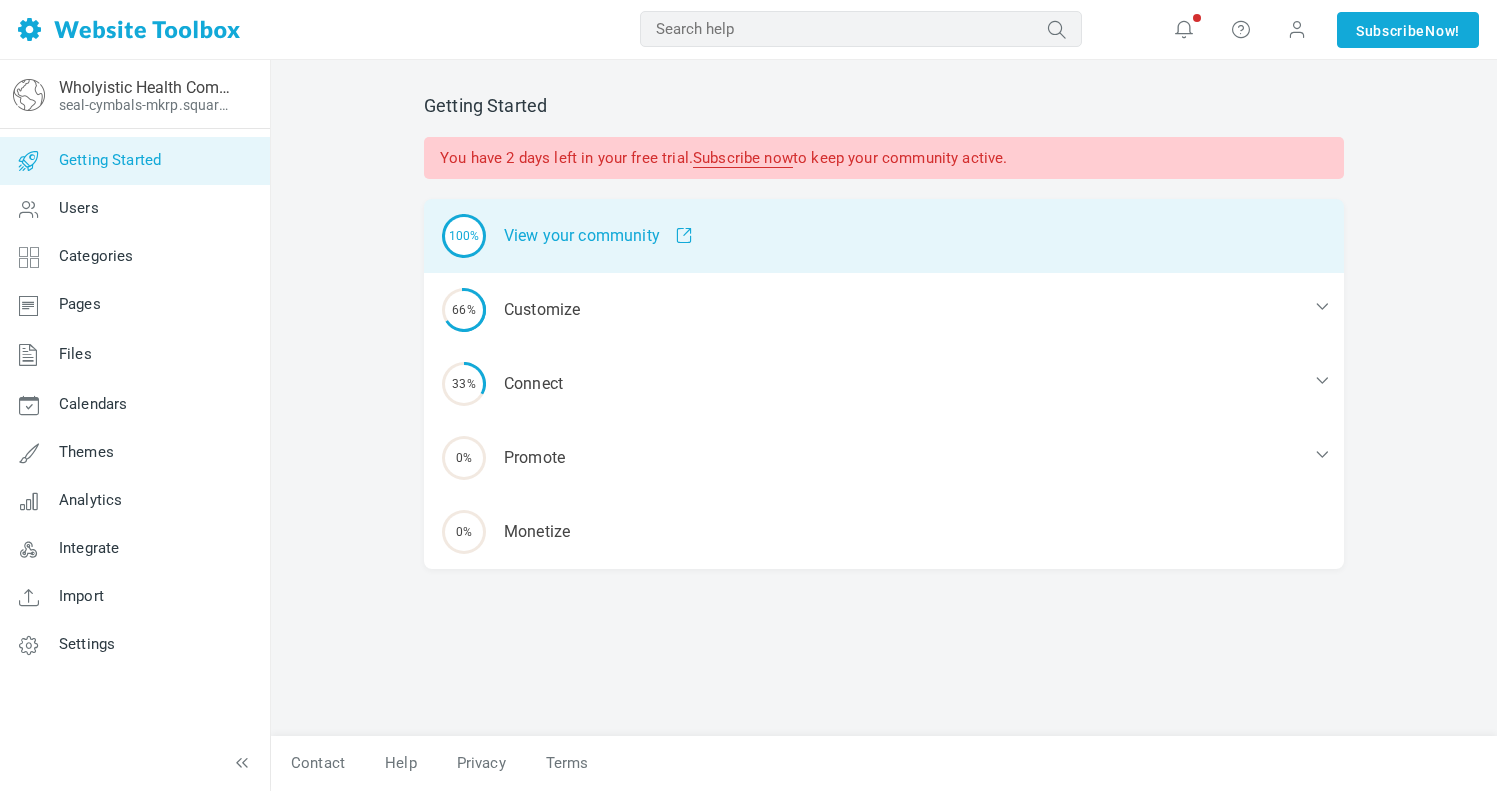 click on "100%
View your community" at bounding box center (884, 236) 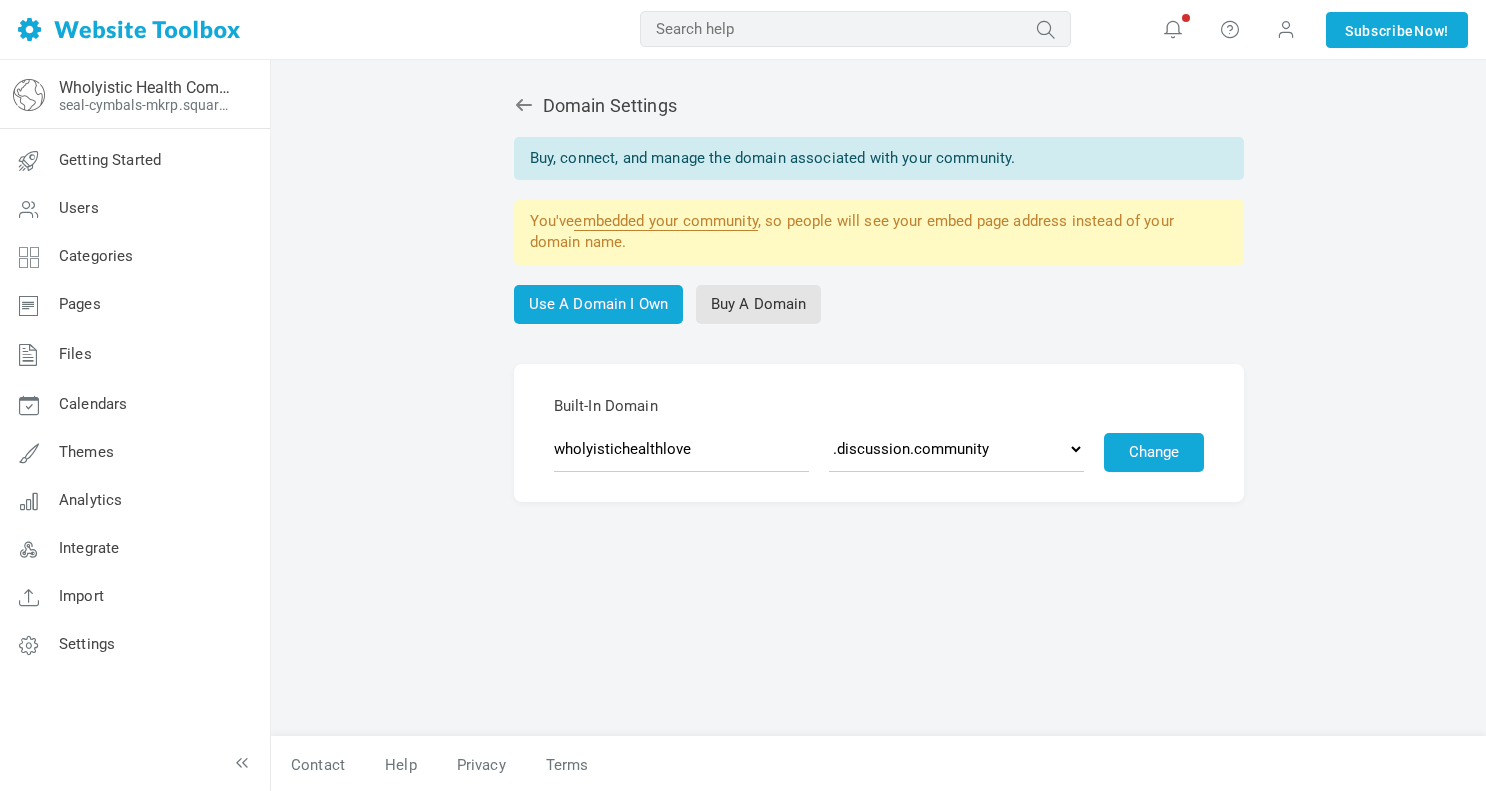 scroll, scrollTop: 0, scrollLeft: 0, axis: both 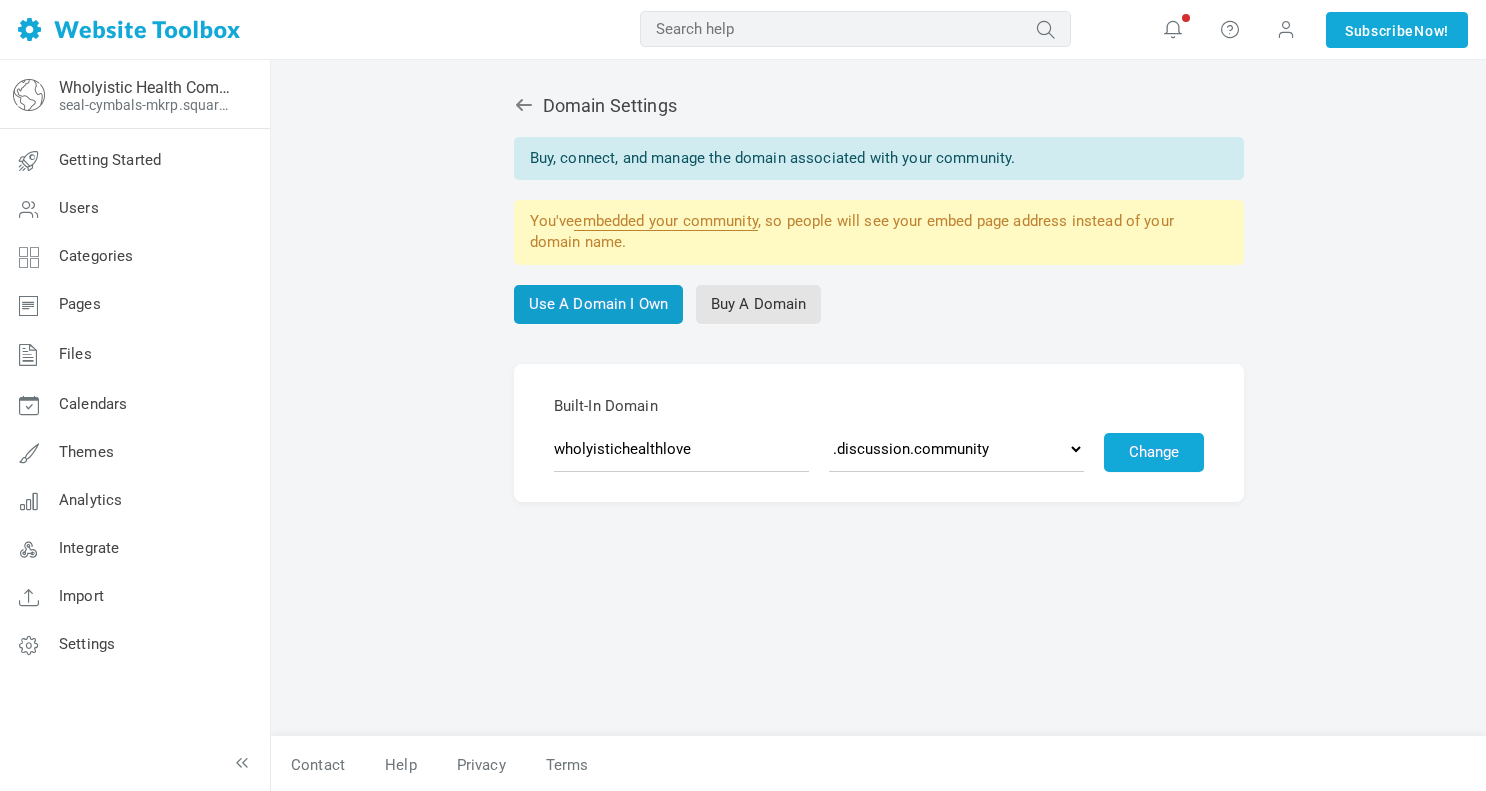click on "Use A Domain I Own" at bounding box center (599, 304) 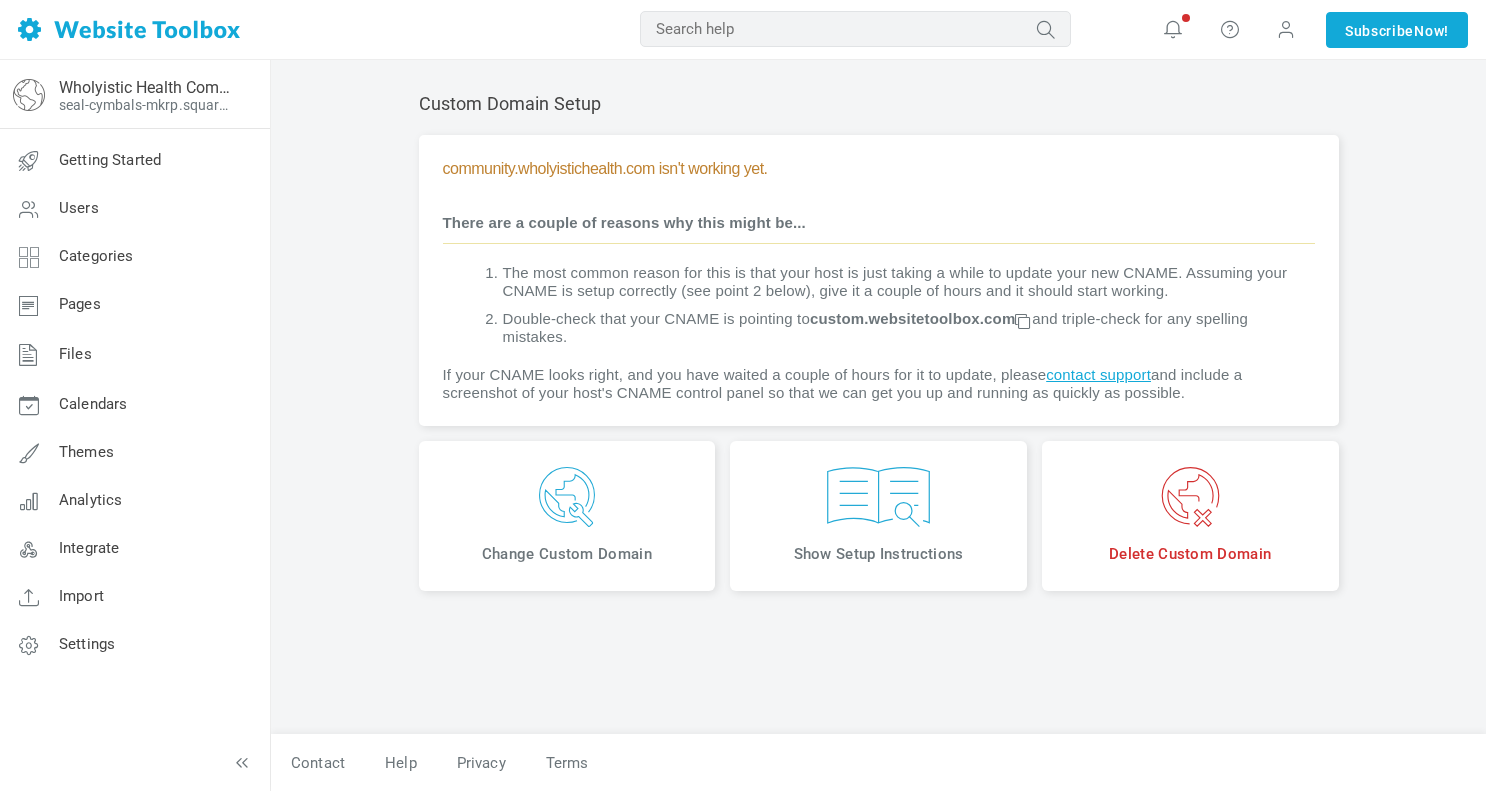 scroll, scrollTop: 2, scrollLeft: 0, axis: vertical 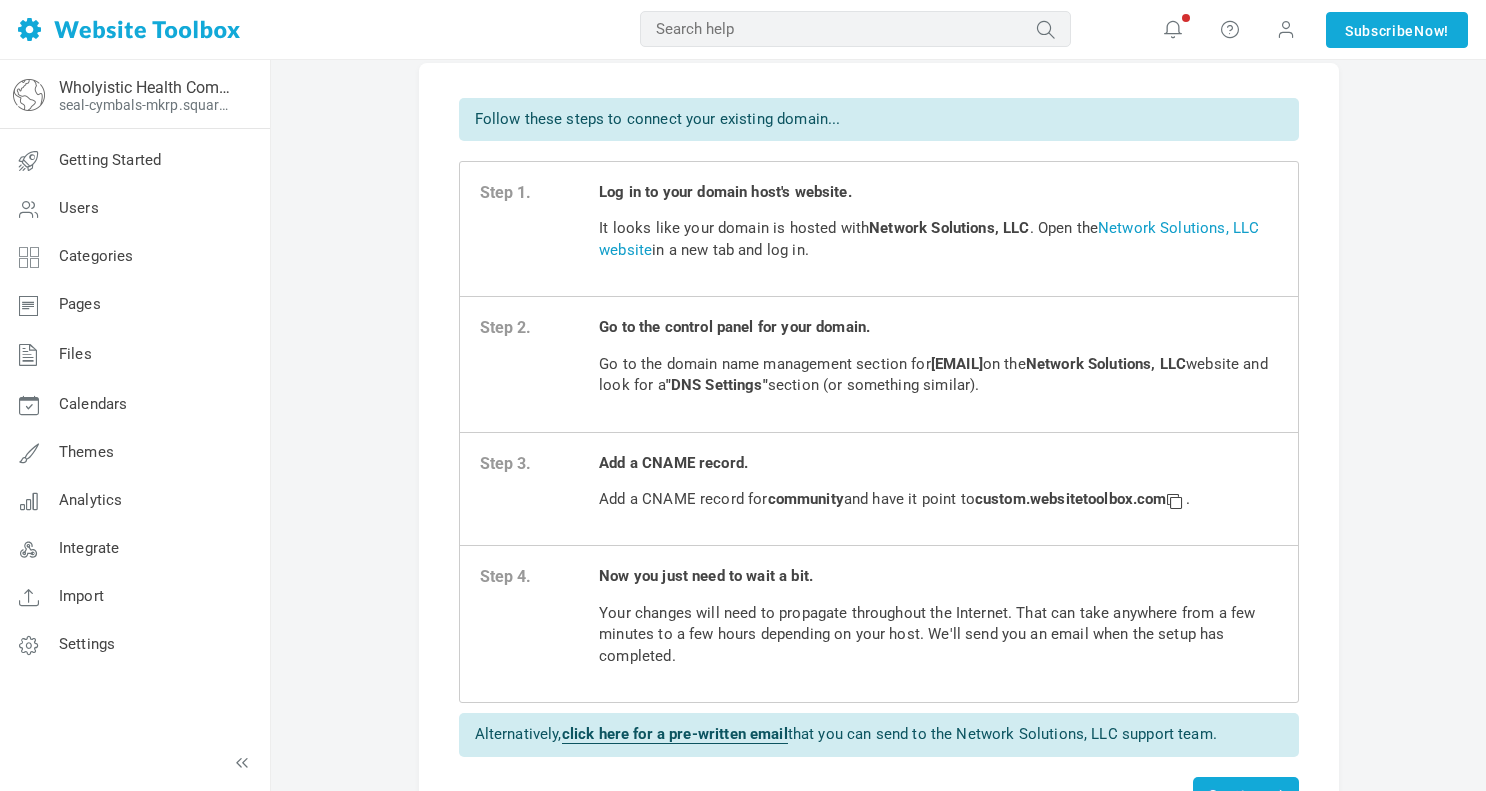 click on "Network Solutions, LLC website" at bounding box center (929, 238) 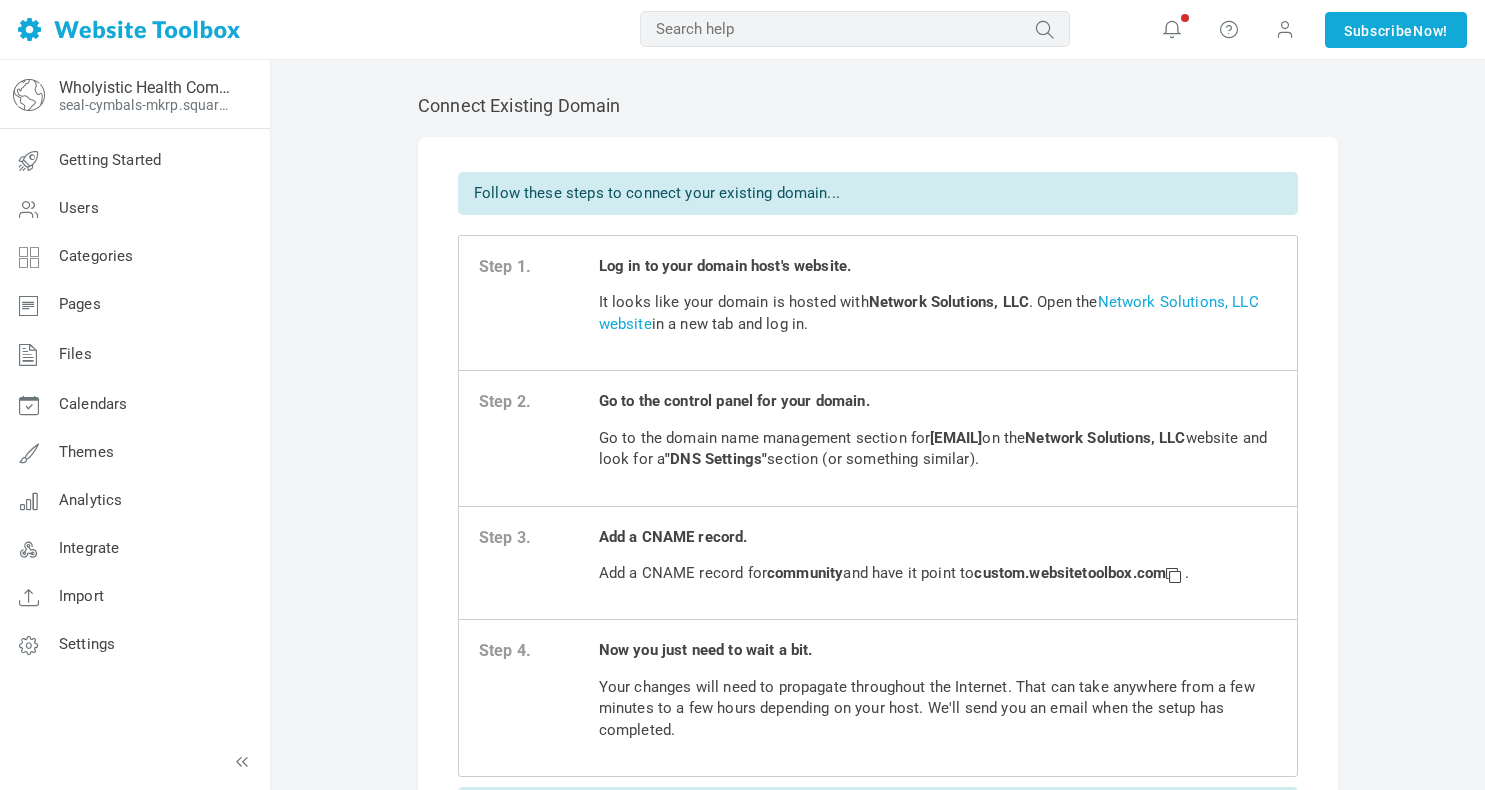 scroll, scrollTop: 0, scrollLeft: 0, axis: both 